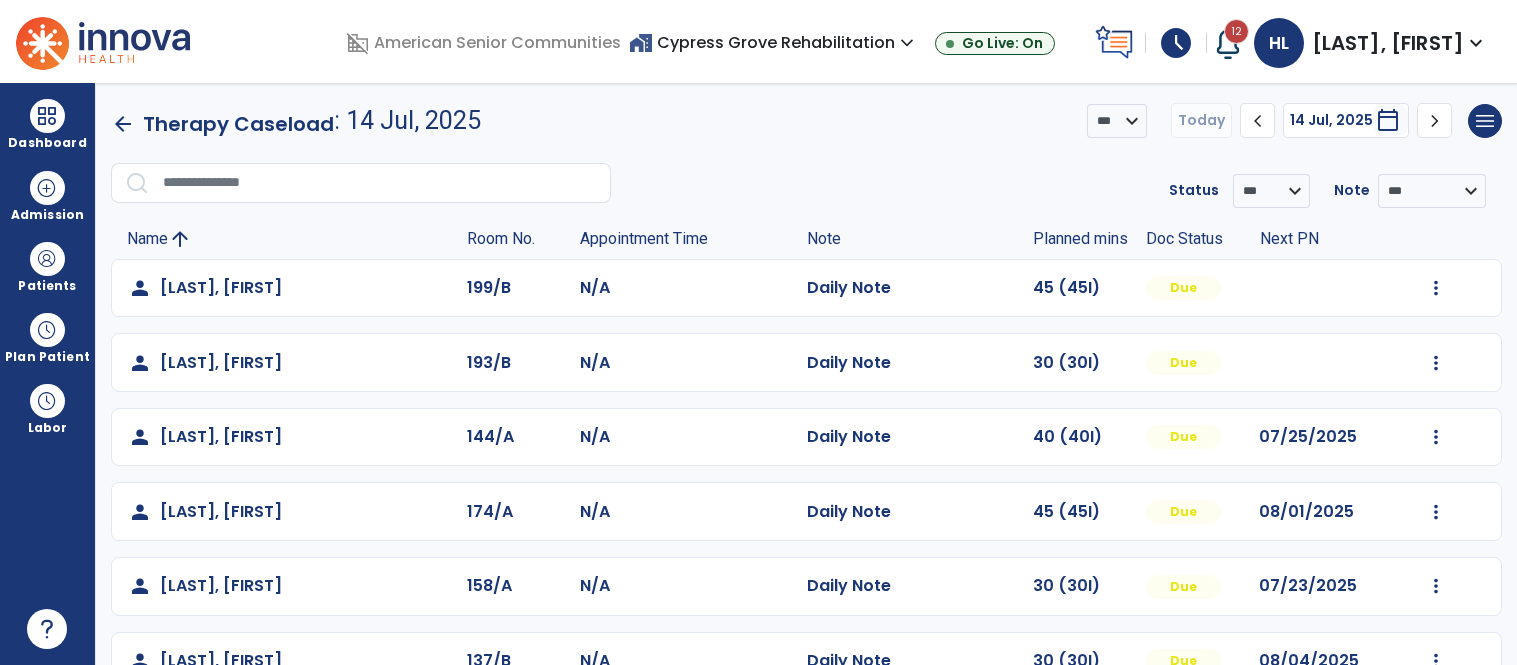 scroll, scrollTop: 0, scrollLeft: 0, axis: both 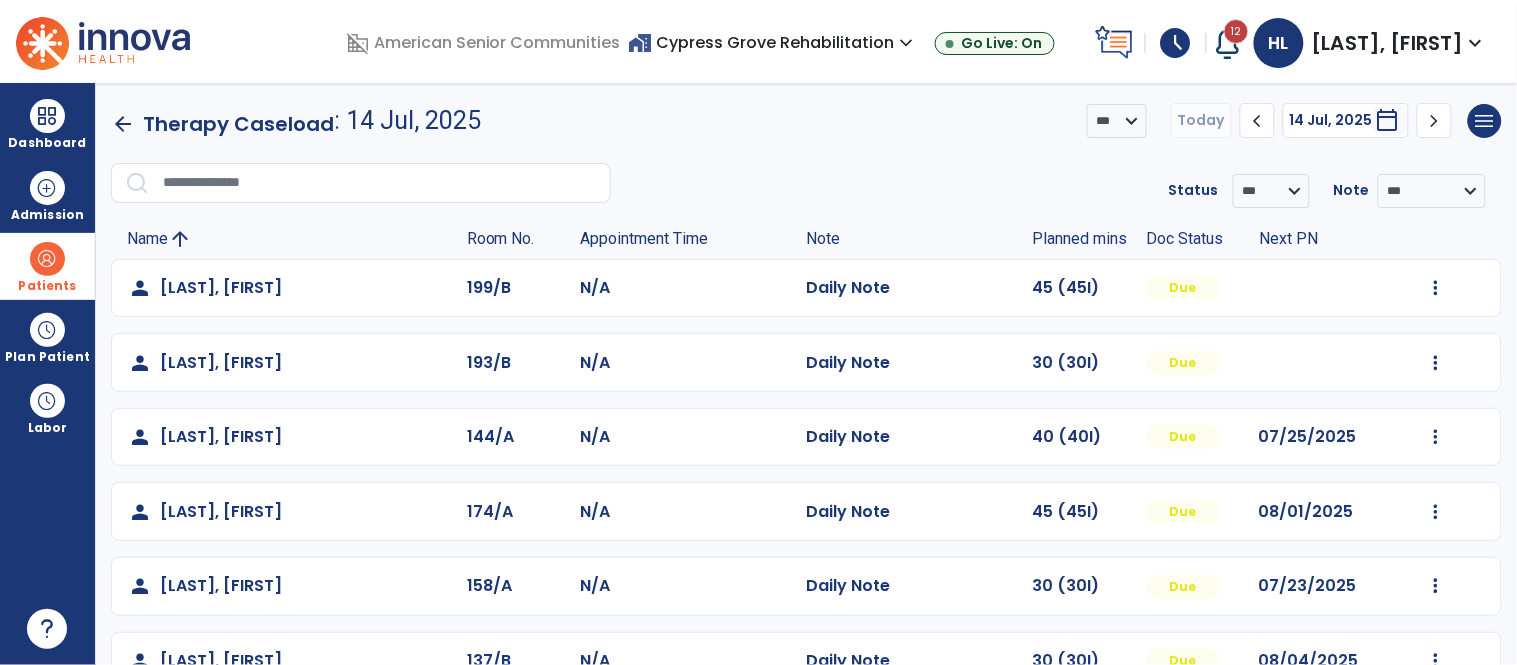 click on "Patients" at bounding box center (47, 266) 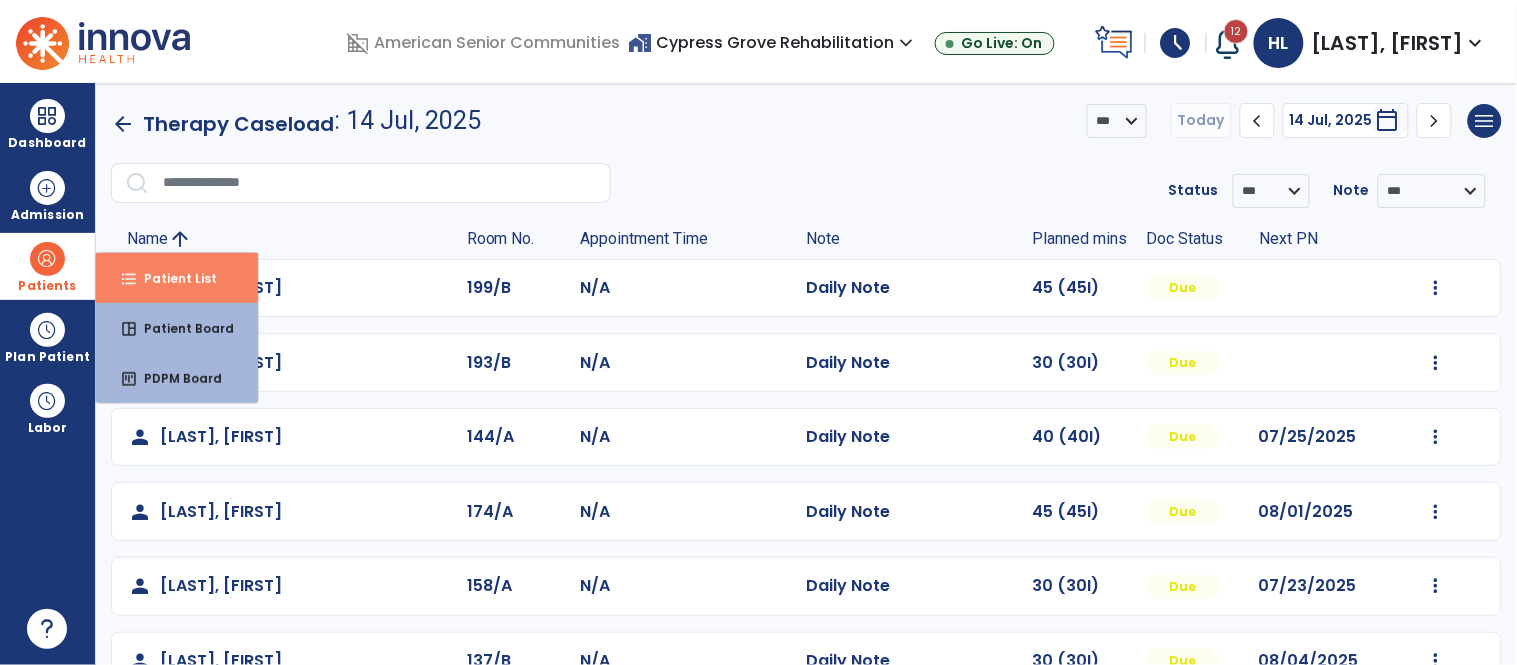 click on "format_list_bulleted  Patient List" at bounding box center (177, 278) 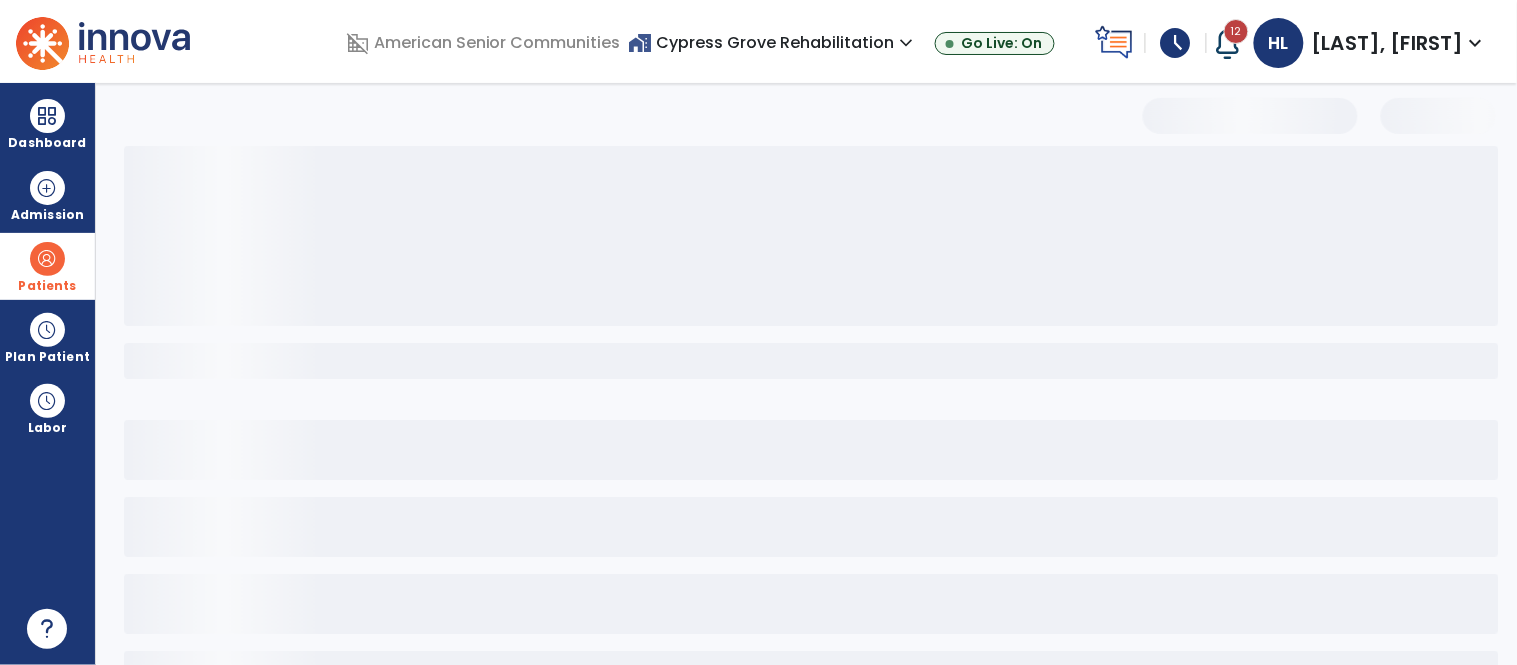 click at bounding box center [47, 259] 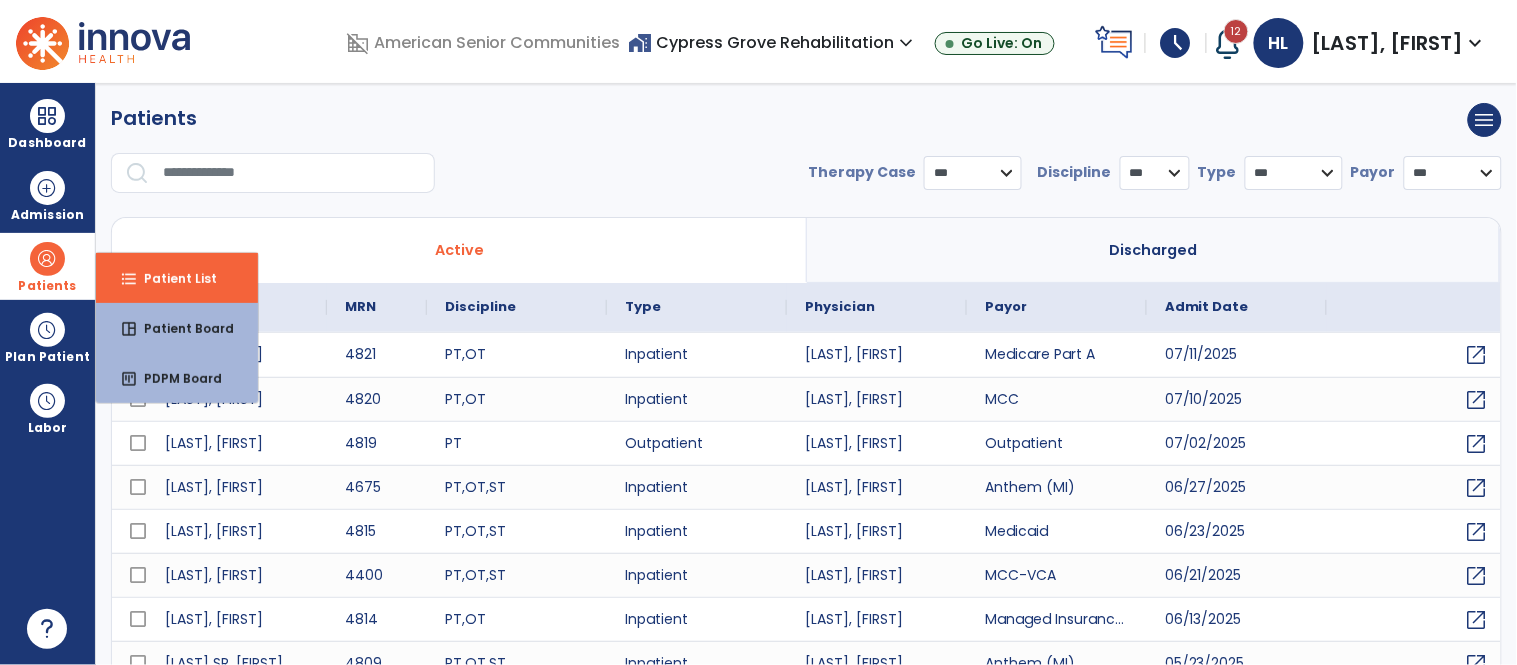 select on "***" 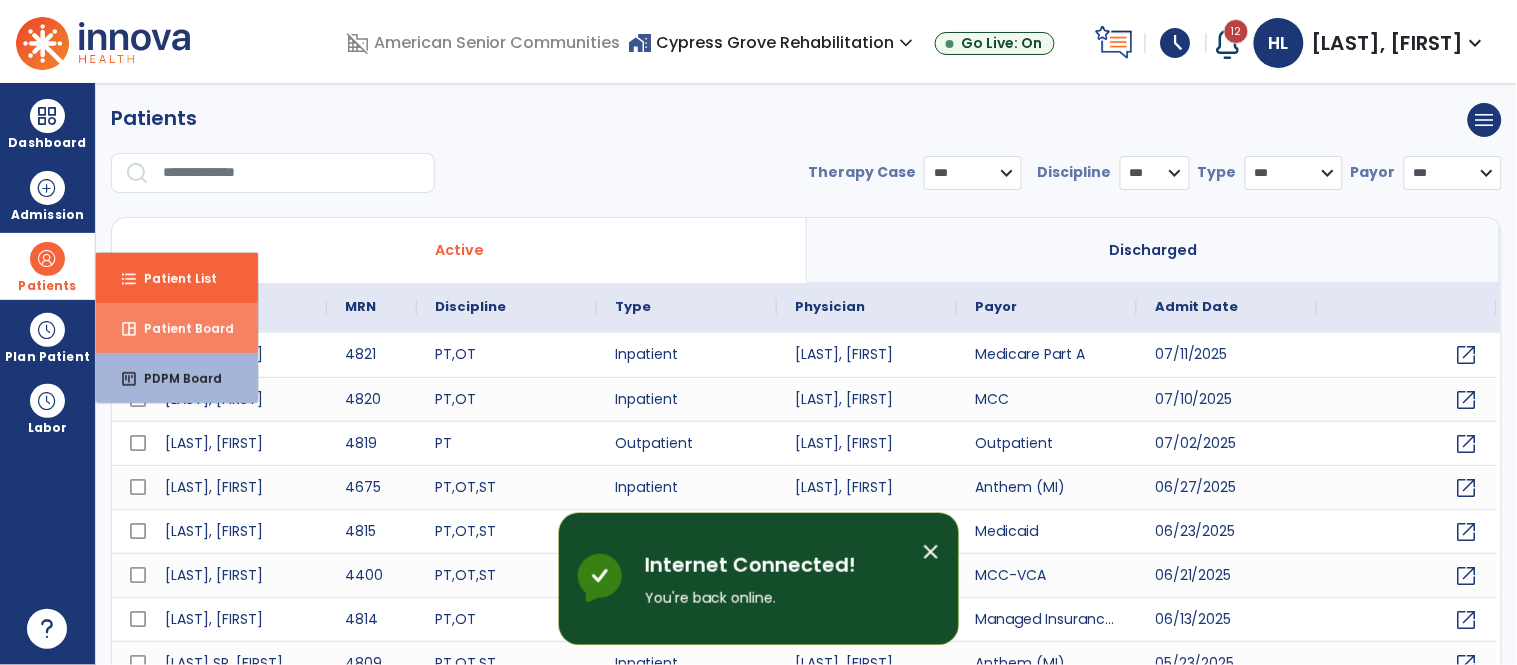 click on "space_dashboard  Patient Board" at bounding box center (177, 328) 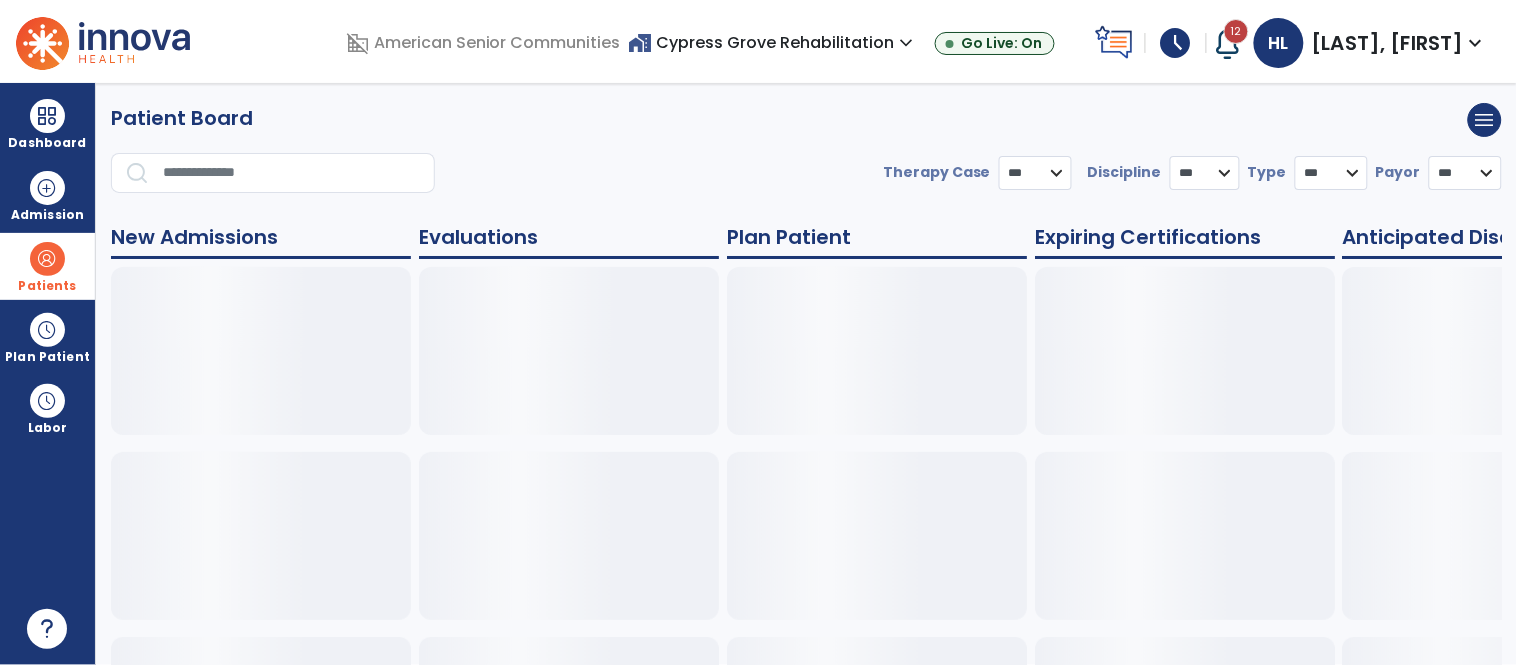 select on "***" 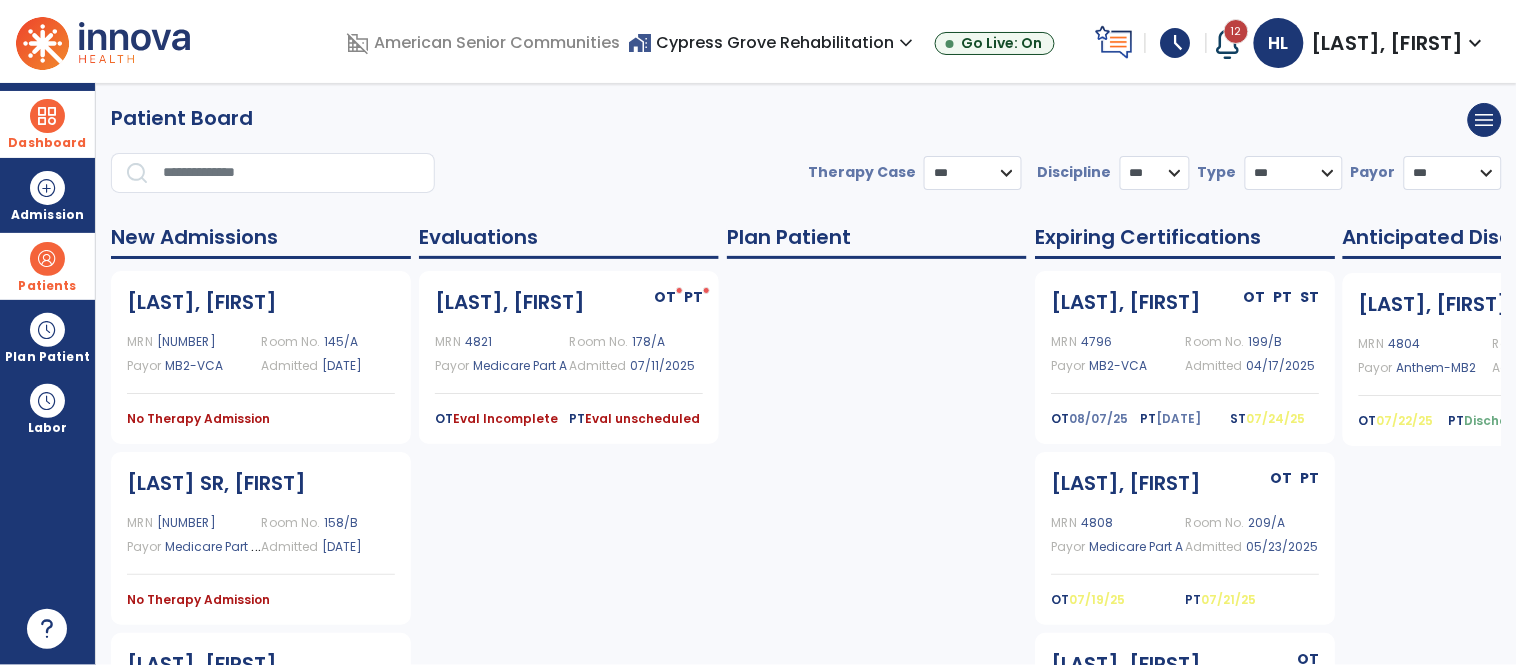 click at bounding box center (47, 116) 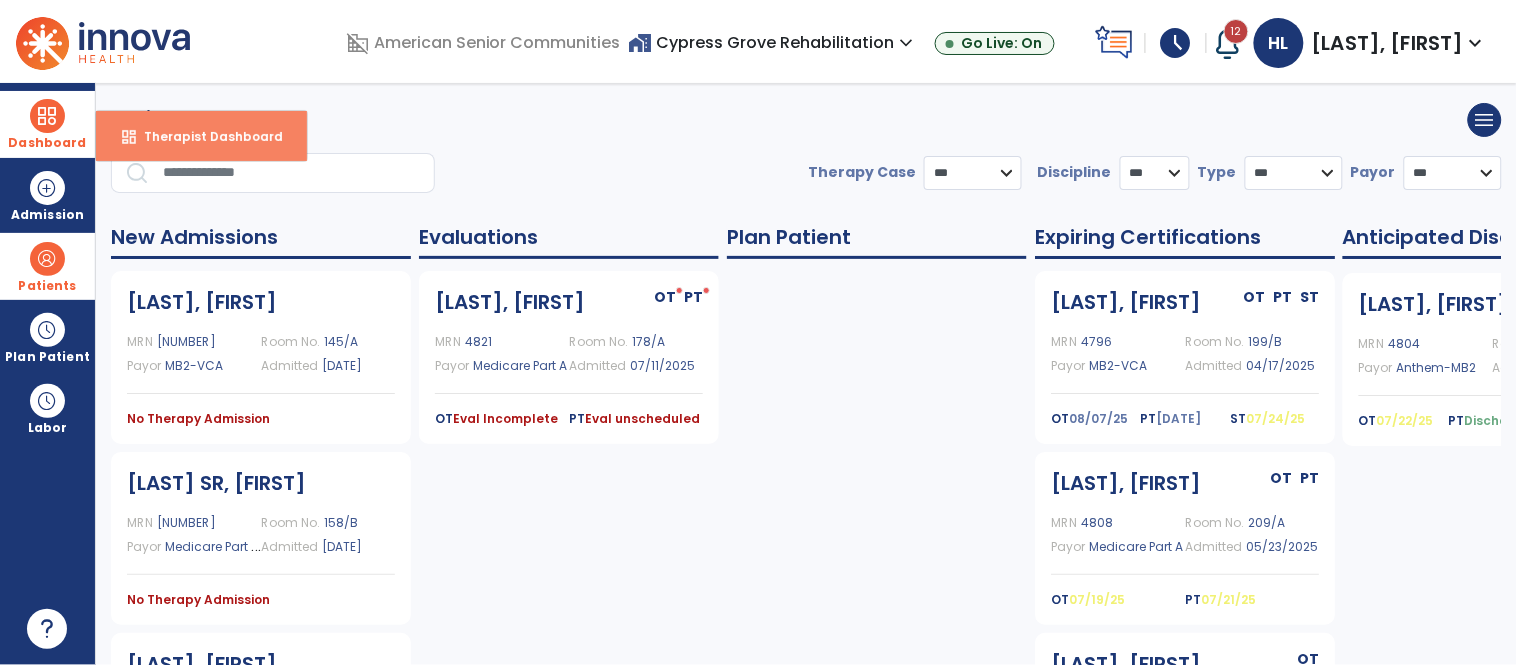 click on "Therapist Dashboard" at bounding box center [205, 136] 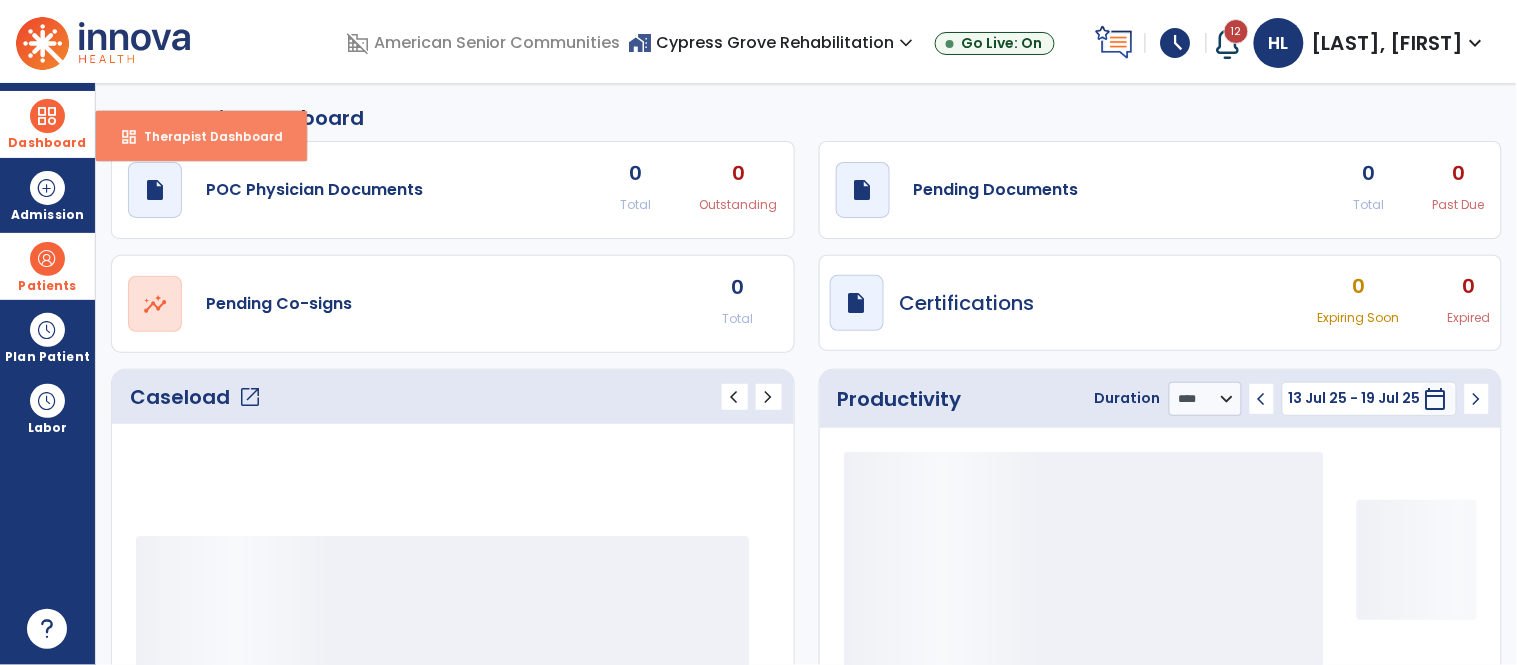 click on "Therapist Dashboard" at bounding box center [205, 136] 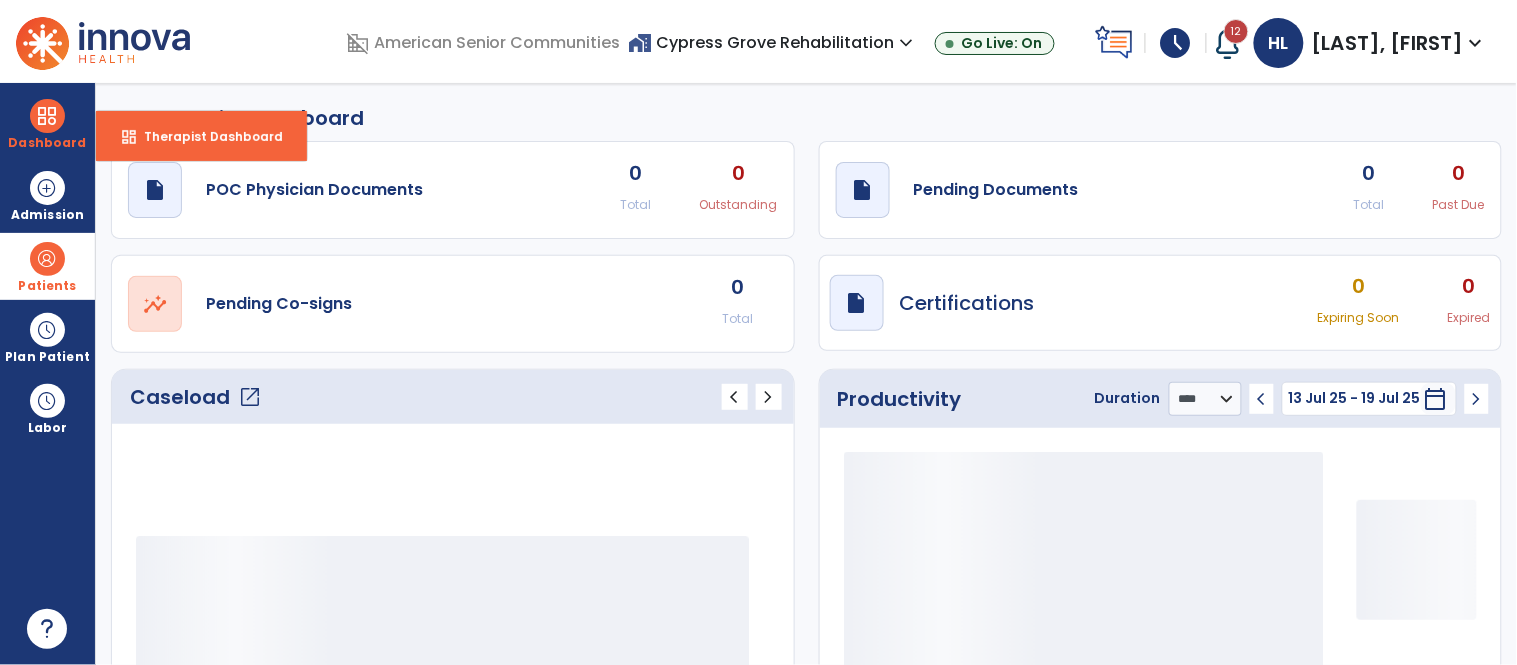 click on "open_in_new" 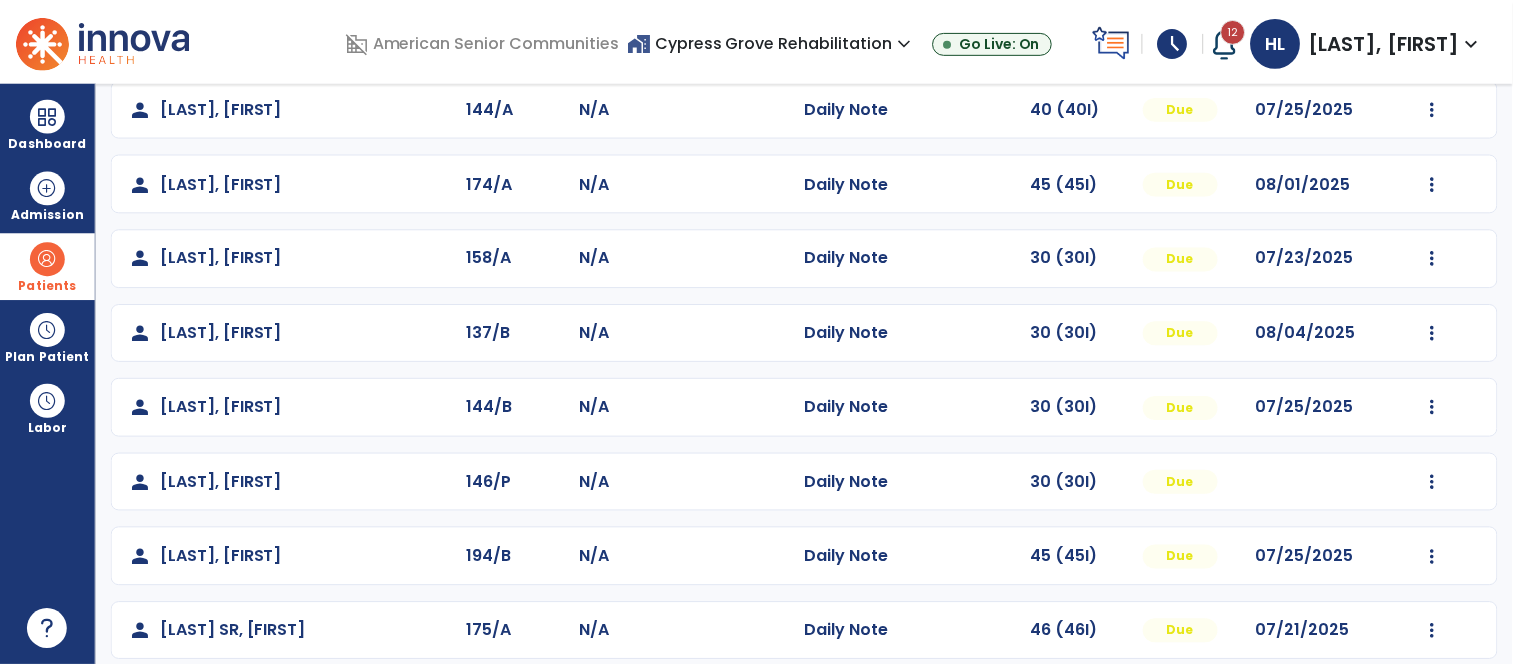 scroll, scrollTop: 345, scrollLeft: 0, axis: vertical 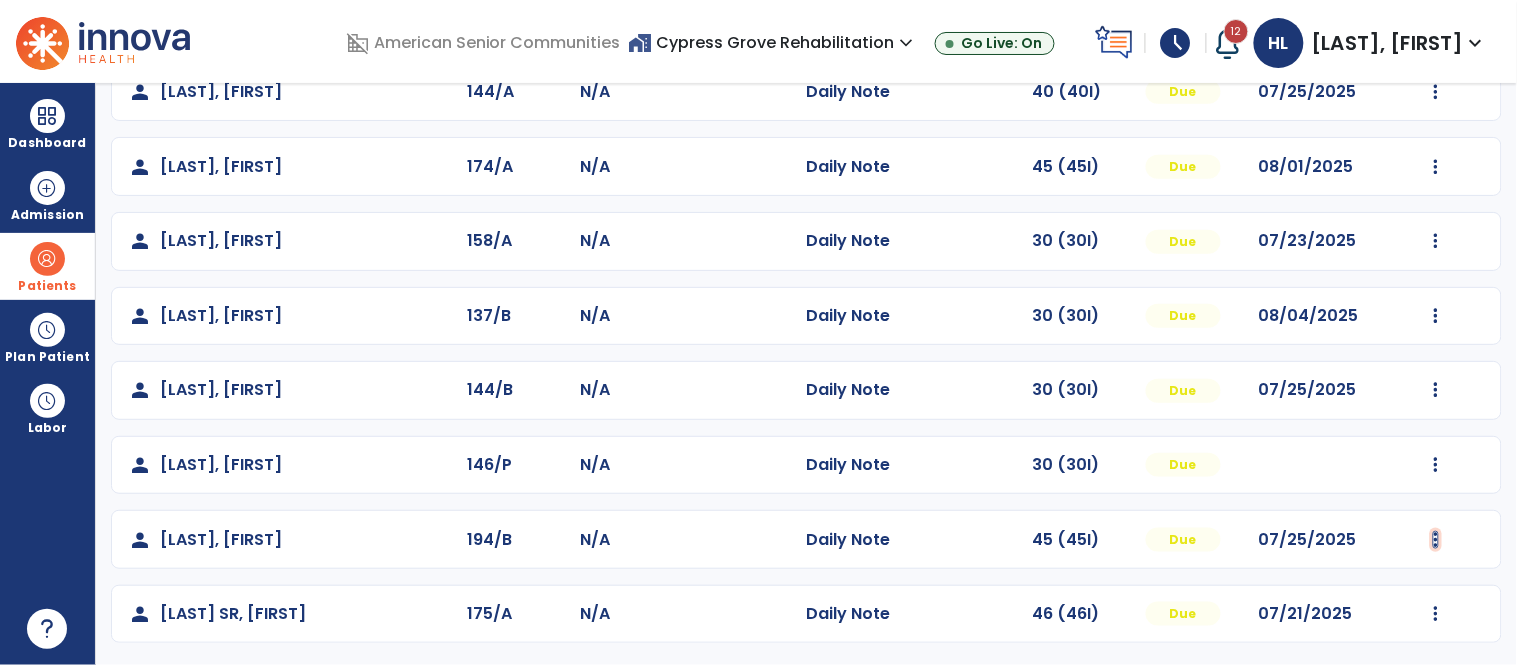 click at bounding box center [1436, -57] 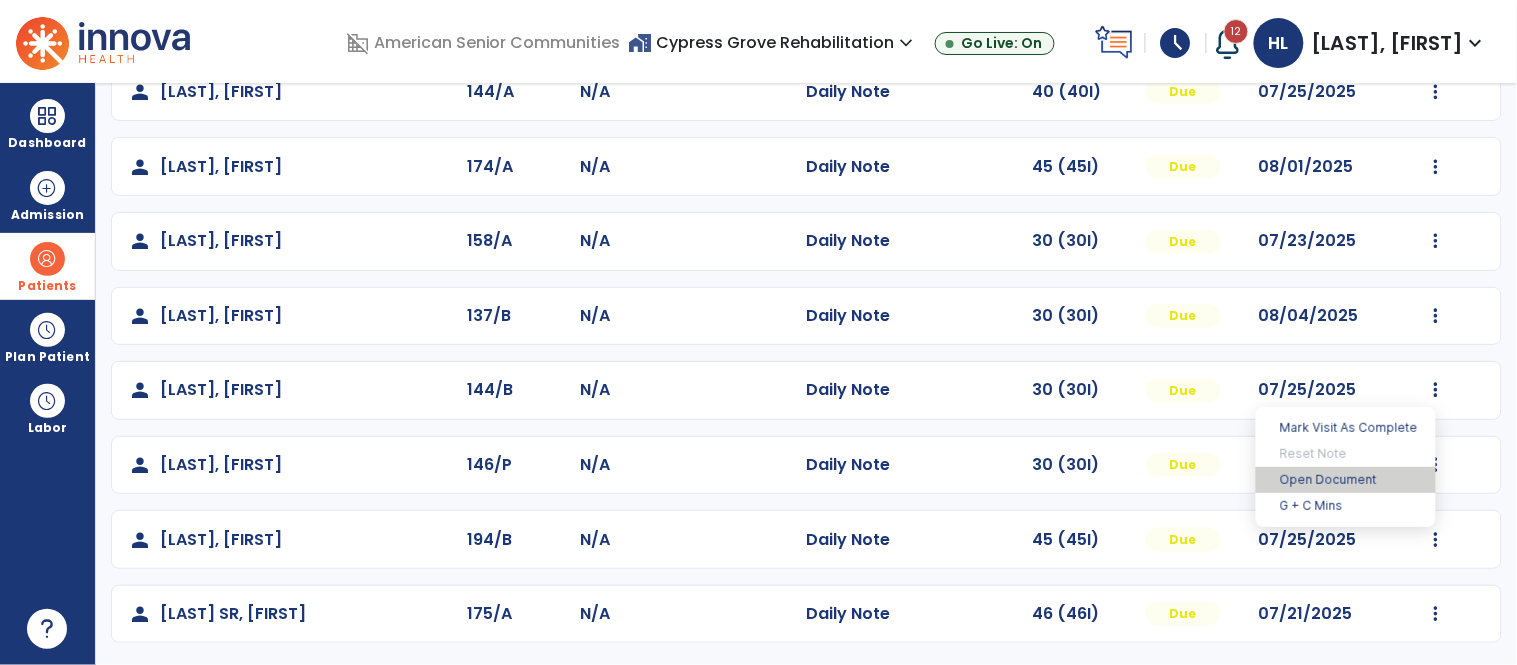 click on "Open Document" at bounding box center [1346, 480] 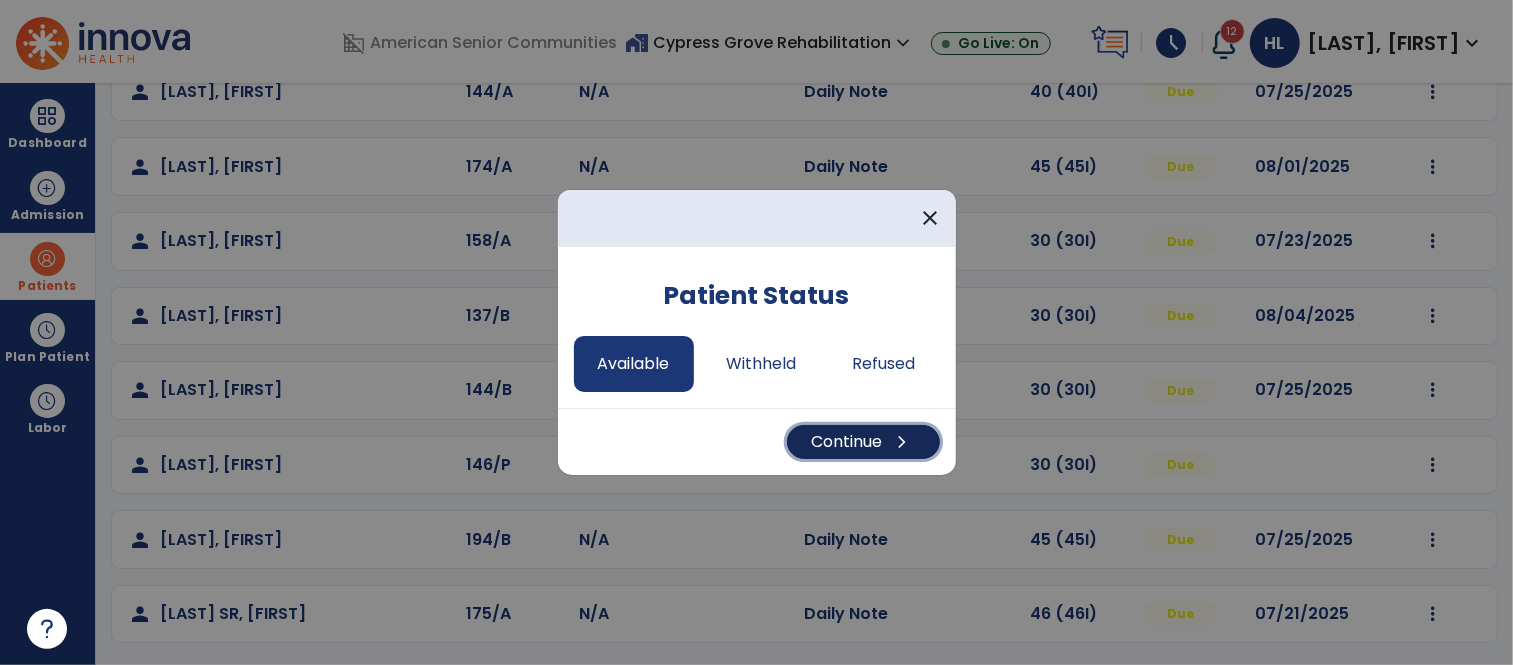 click on "Continue   chevron_right" at bounding box center (863, 442) 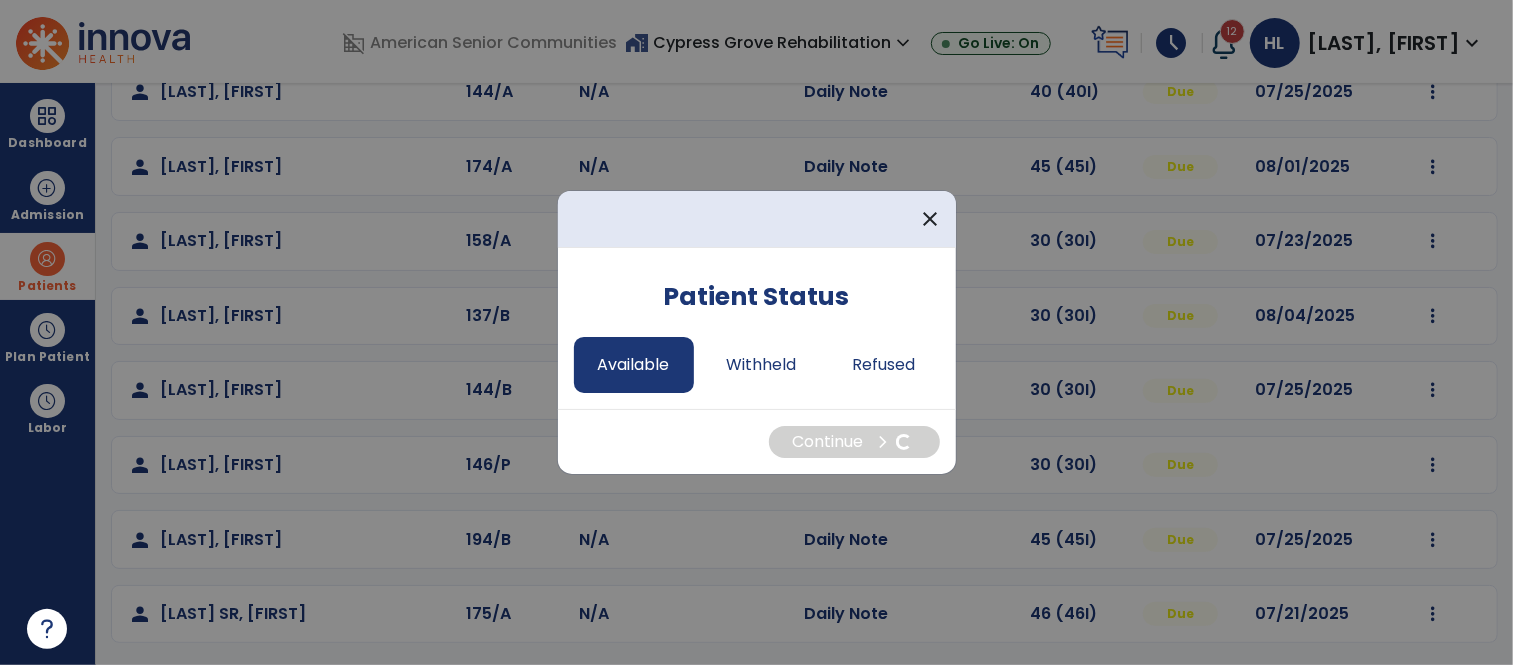 select on "*" 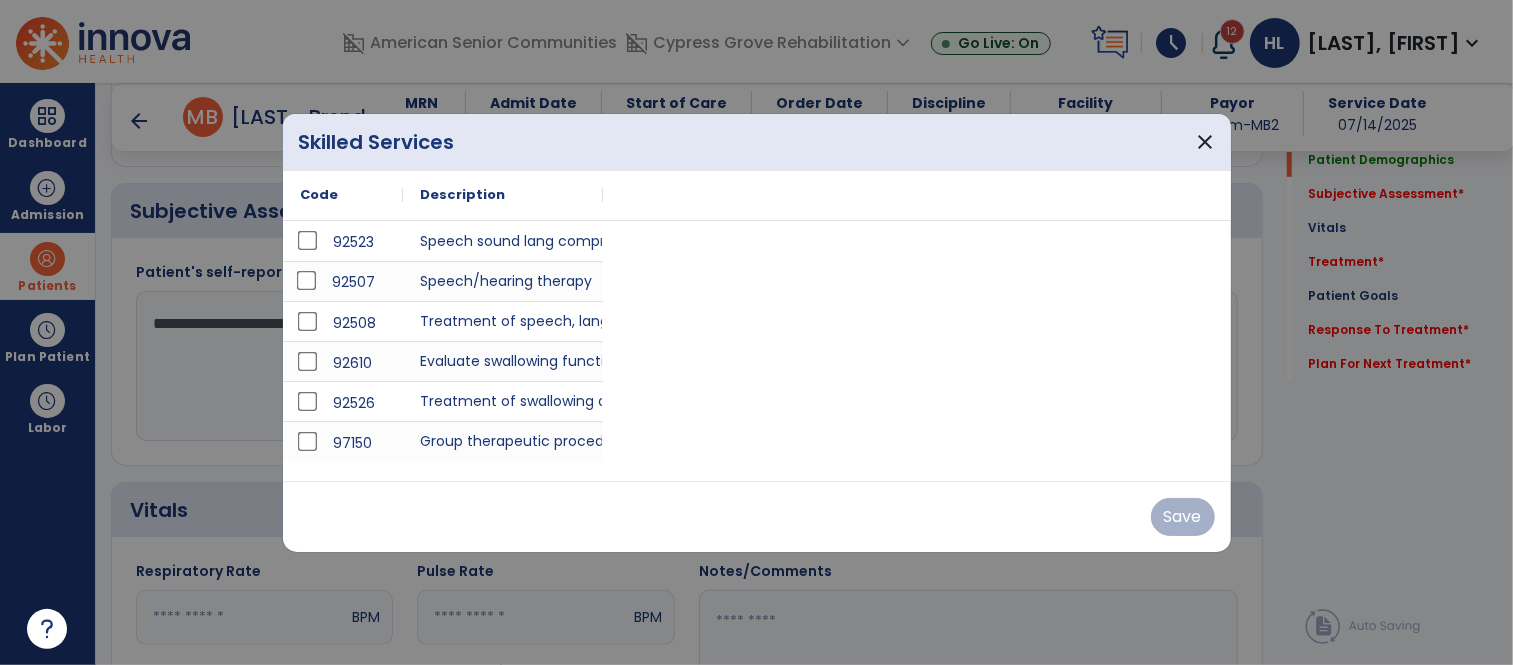 scroll, scrollTop: 962, scrollLeft: 0, axis: vertical 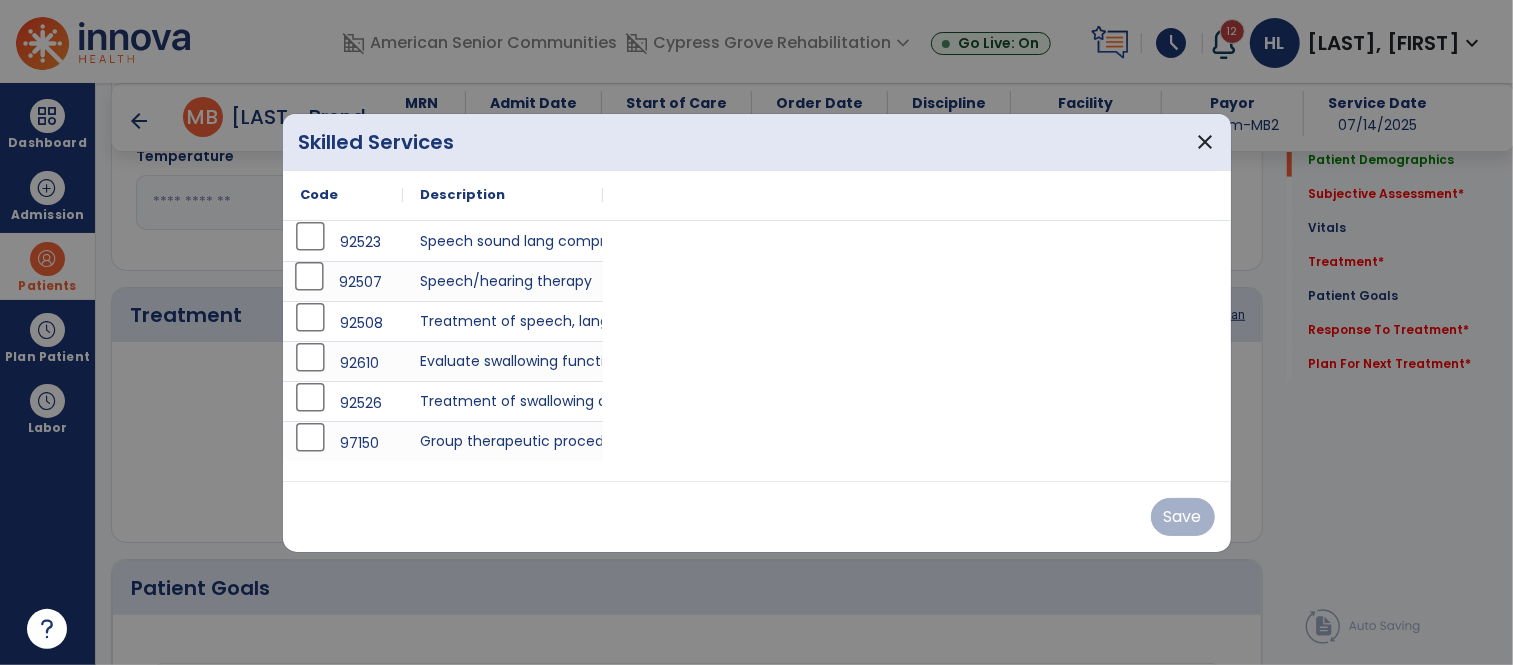 click on "Save" at bounding box center (757, 516) 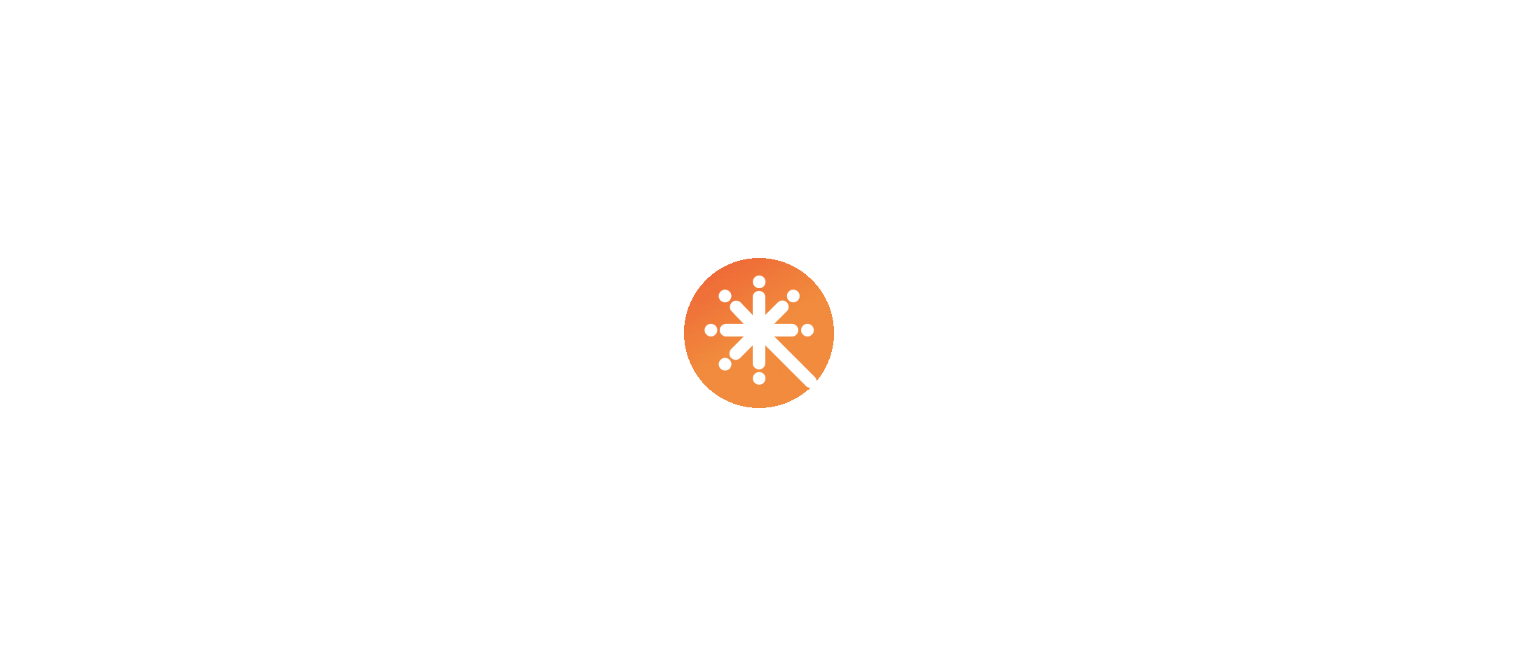 scroll, scrollTop: 0, scrollLeft: 0, axis: both 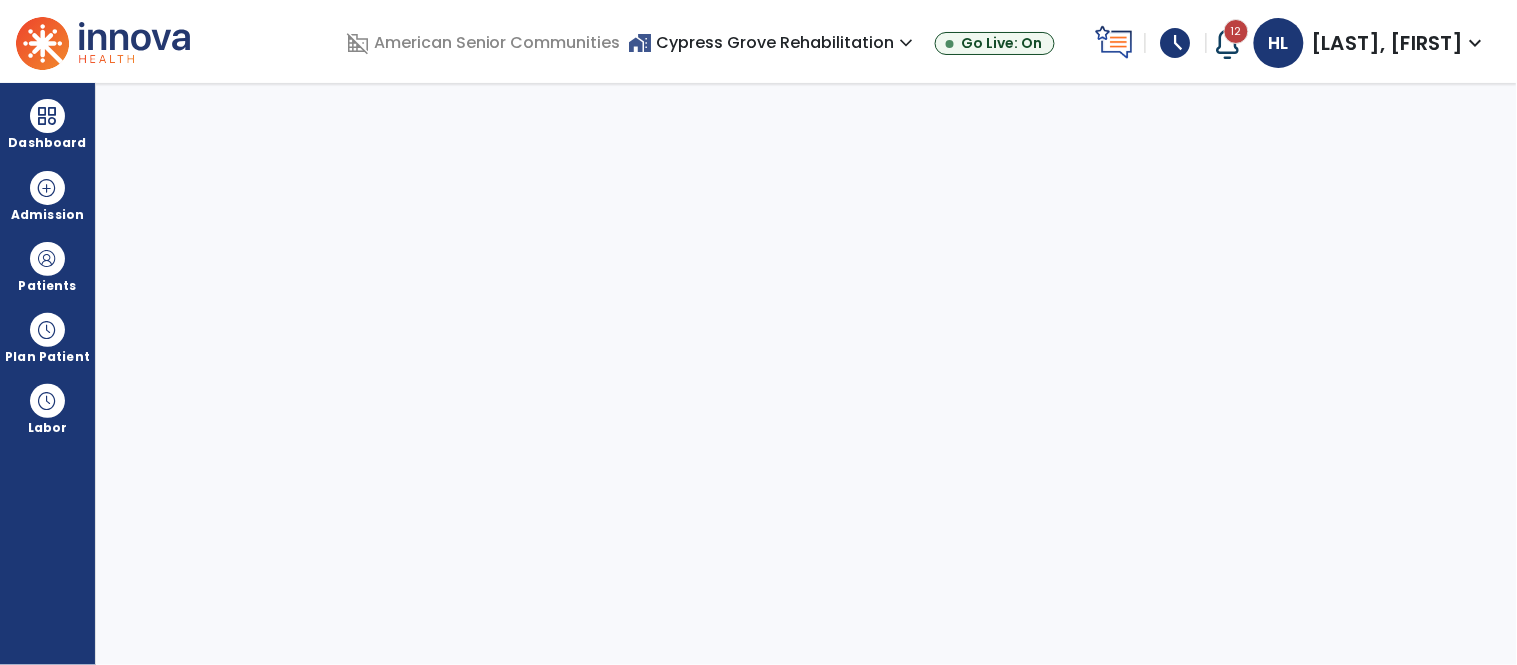 select on "****" 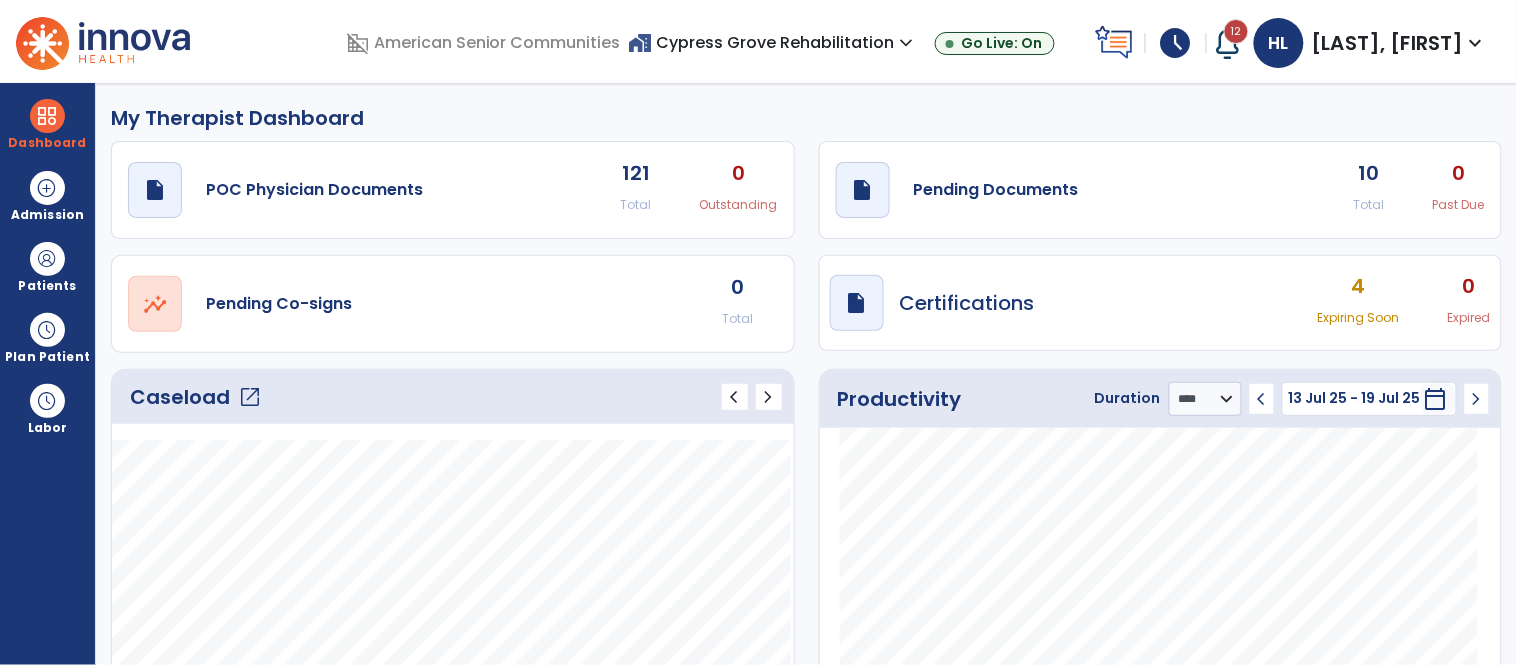 click on "open_in_new" 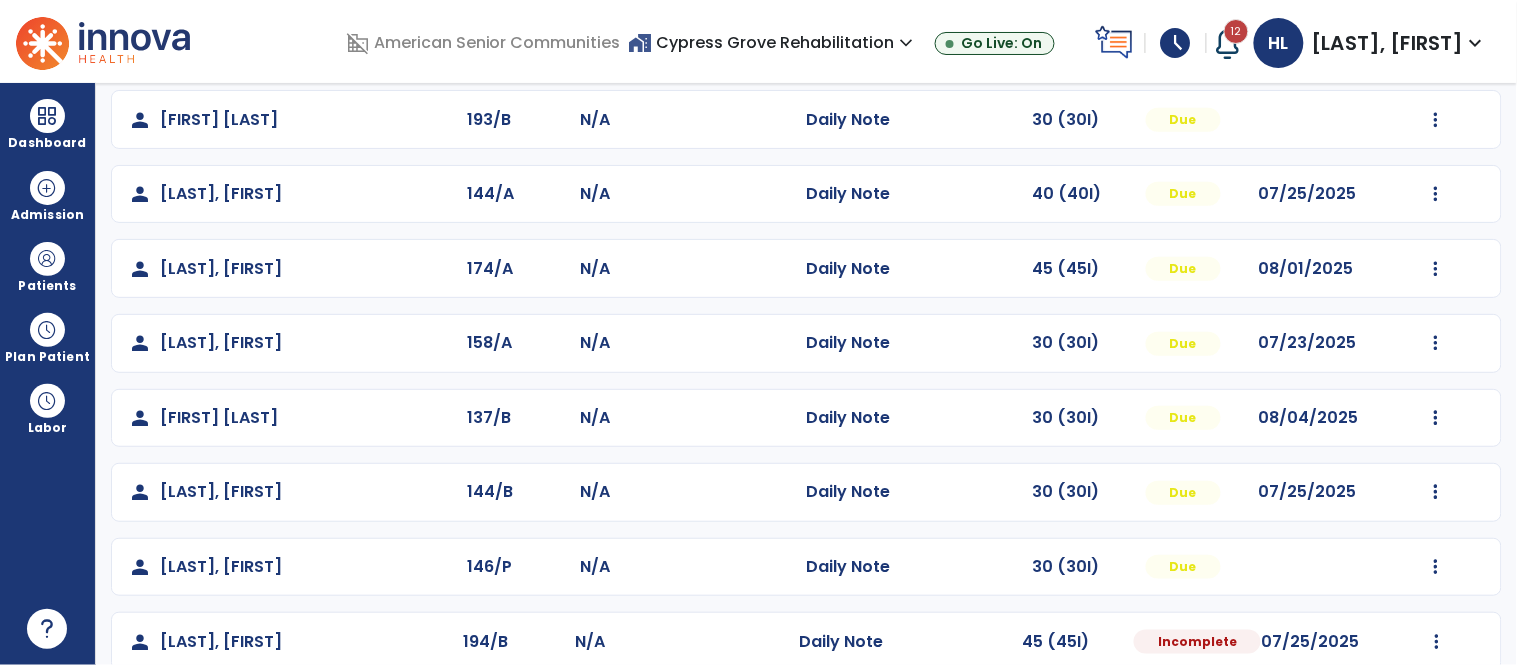 scroll, scrollTop: 345, scrollLeft: 0, axis: vertical 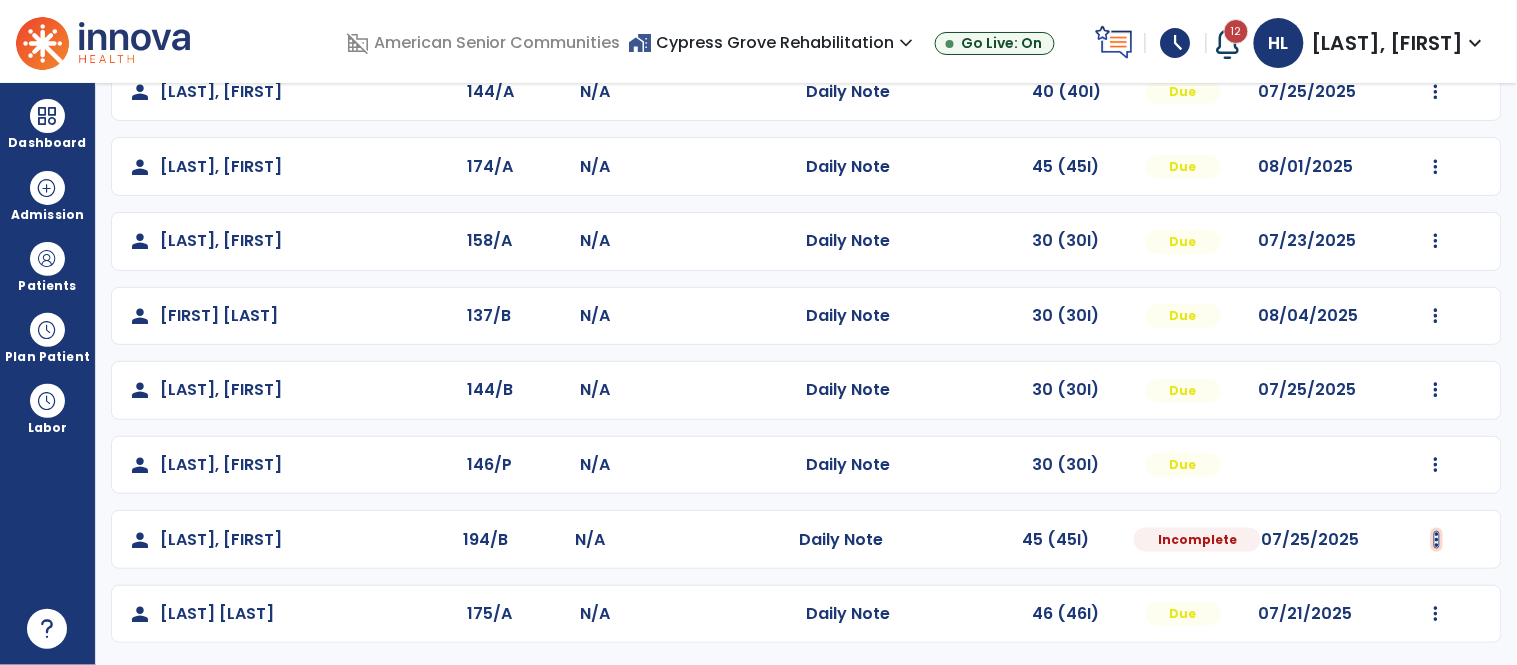 click at bounding box center [1436, -57] 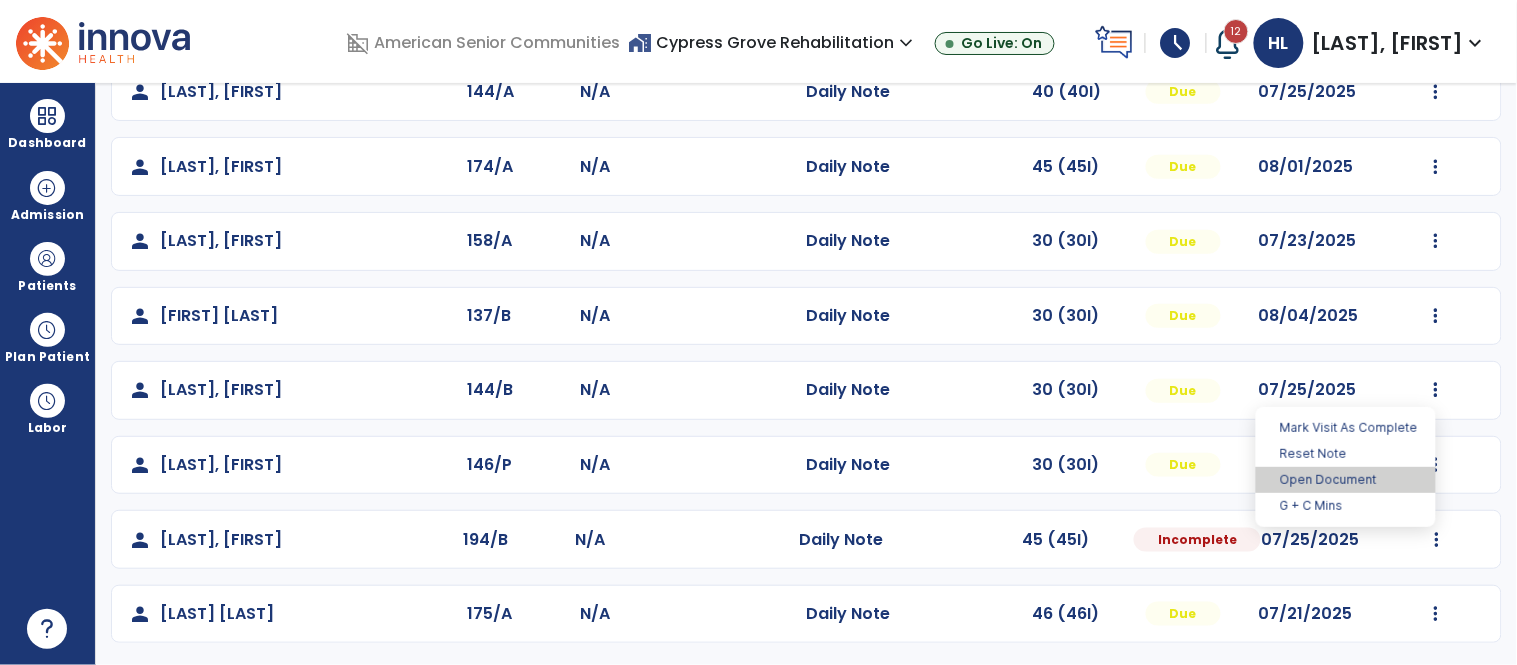click on "Open Document" at bounding box center [1346, 480] 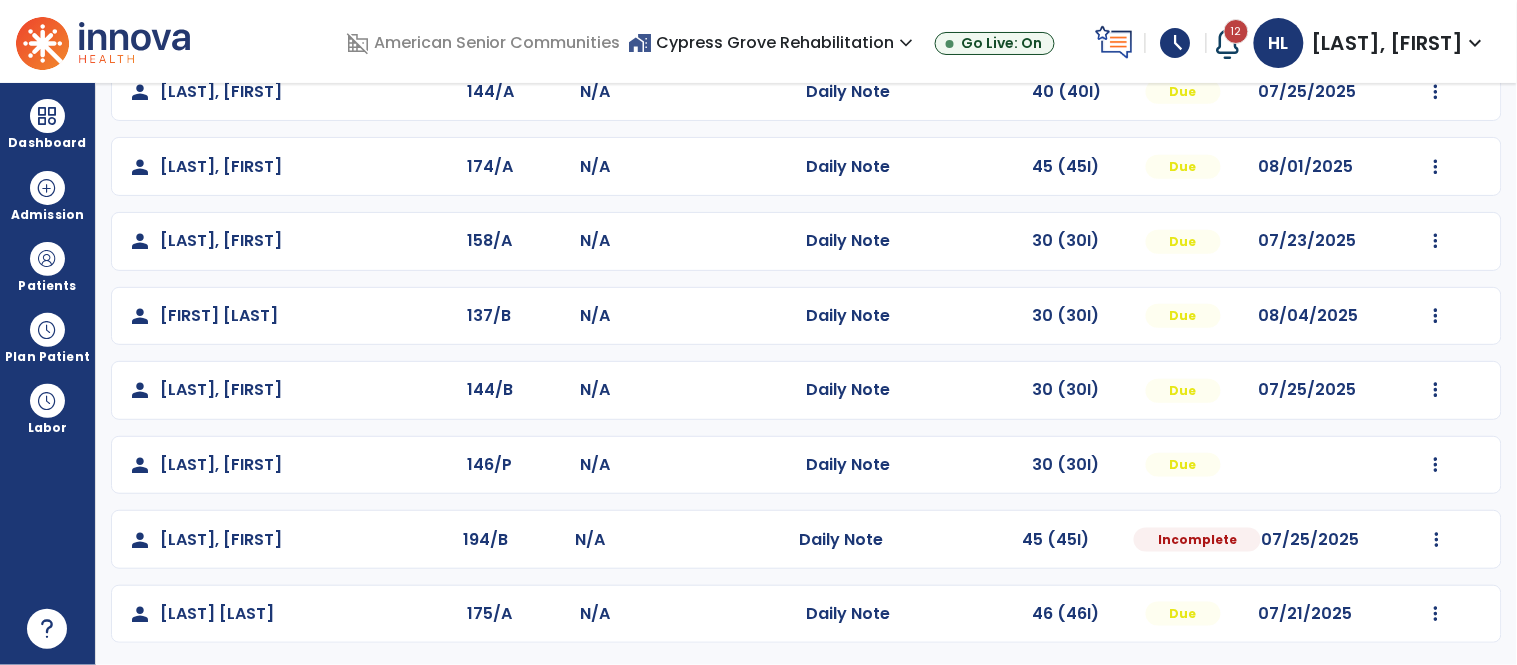 select on "*" 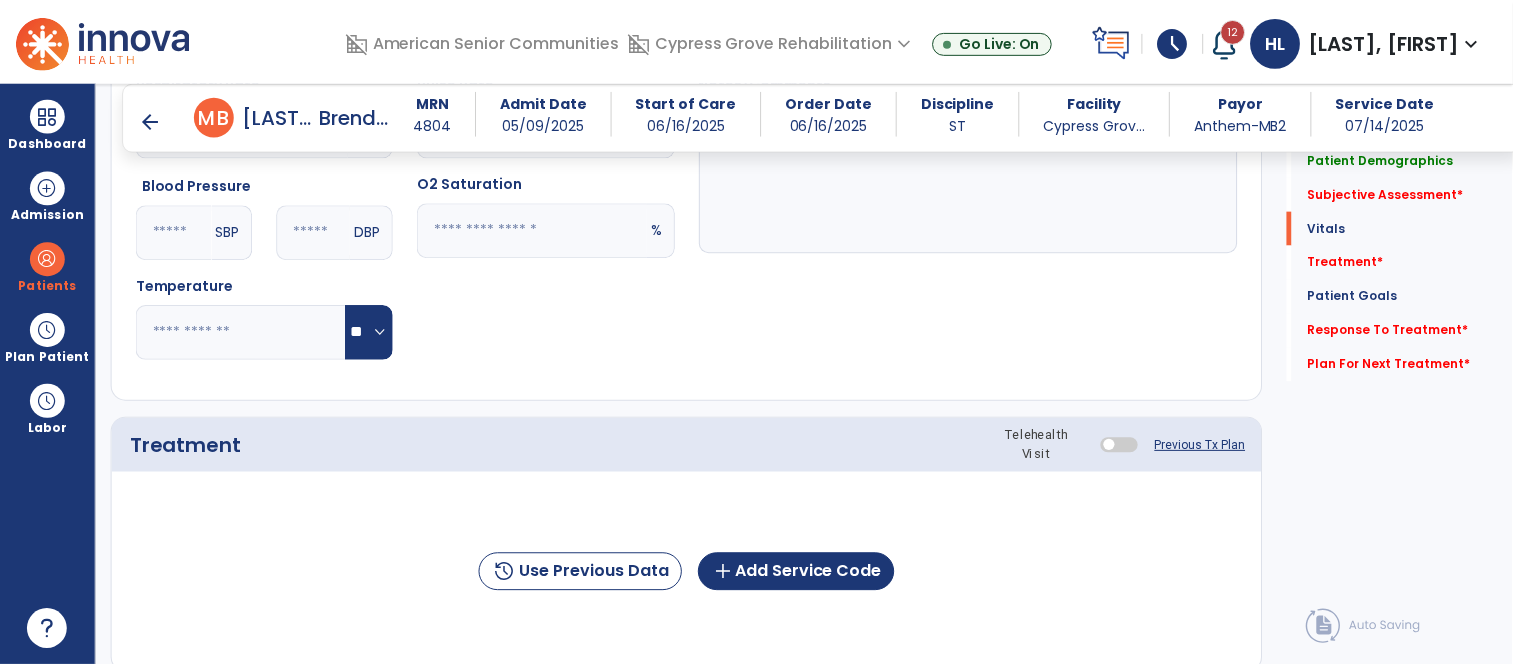 scroll, scrollTop: 1050, scrollLeft: 0, axis: vertical 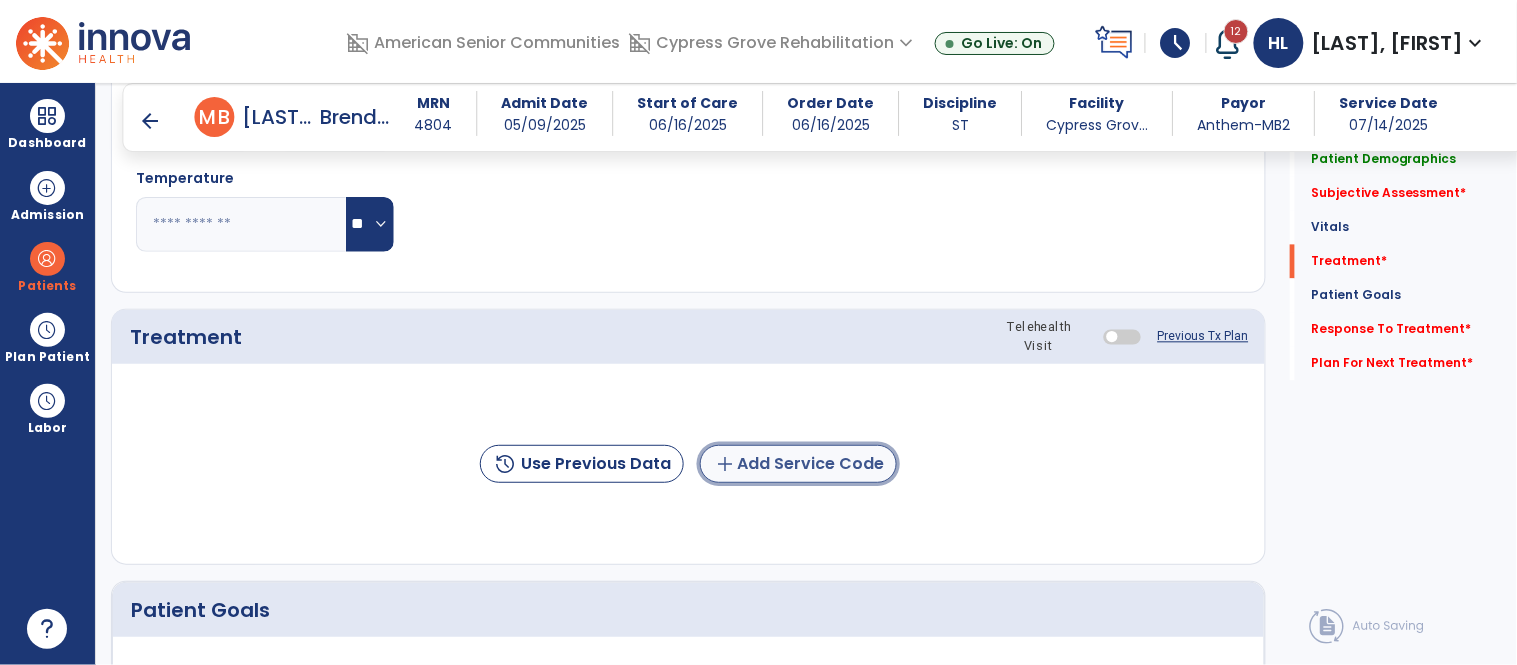 click on "add  Add Service Code" 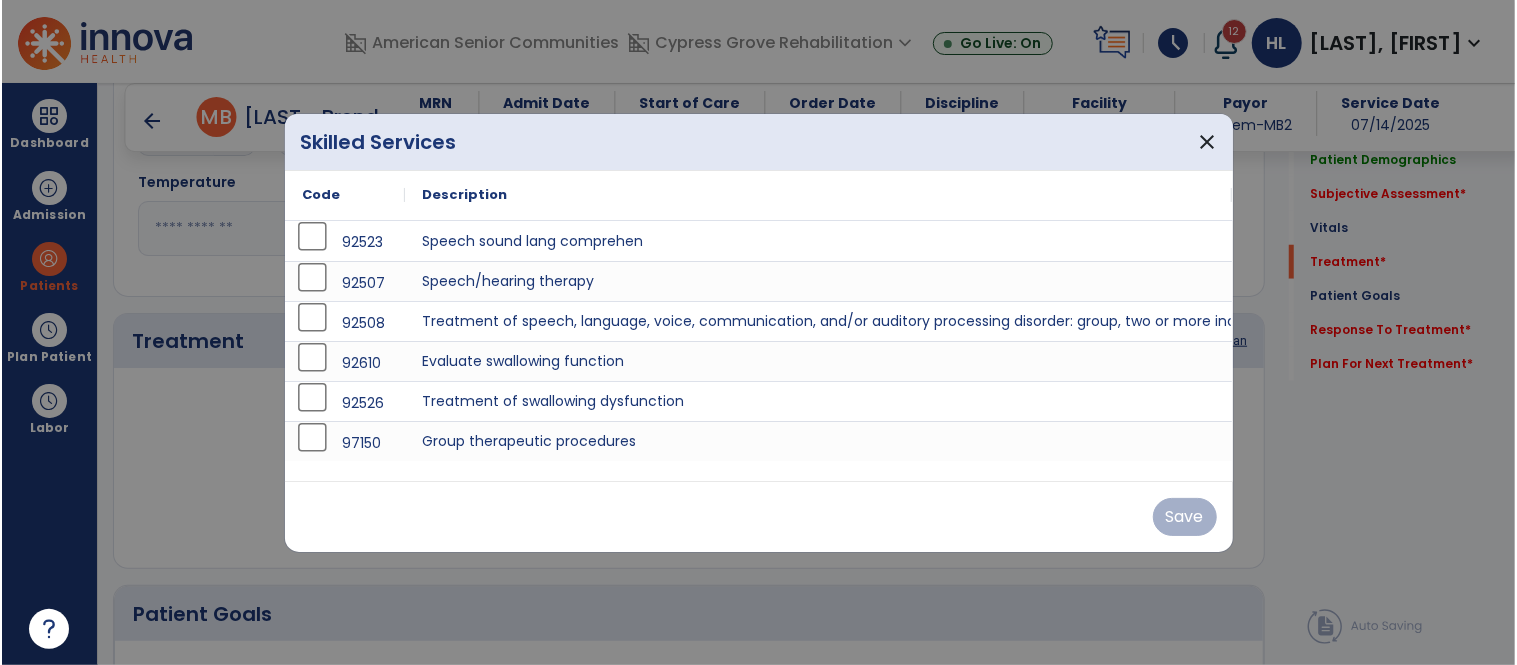 scroll, scrollTop: 1050, scrollLeft: 0, axis: vertical 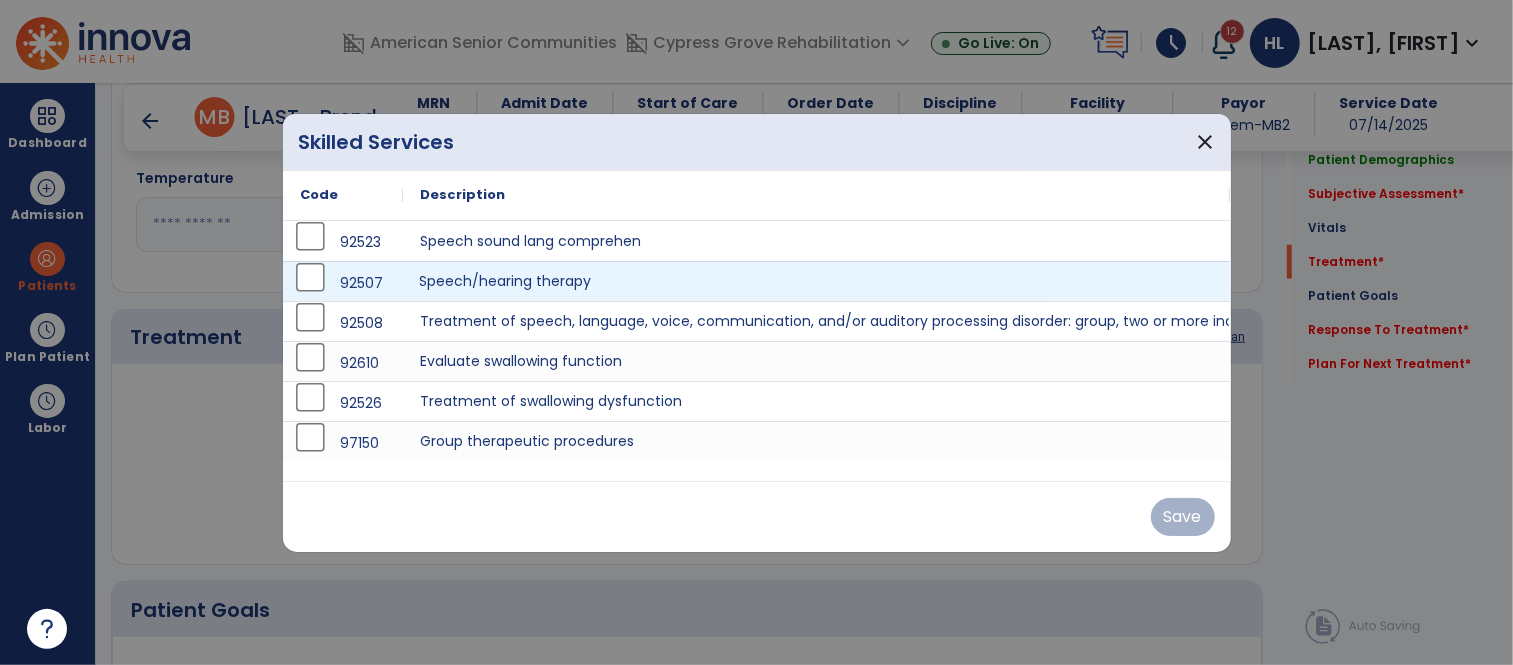 click on "Speech/hearing therapy" at bounding box center (817, 281) 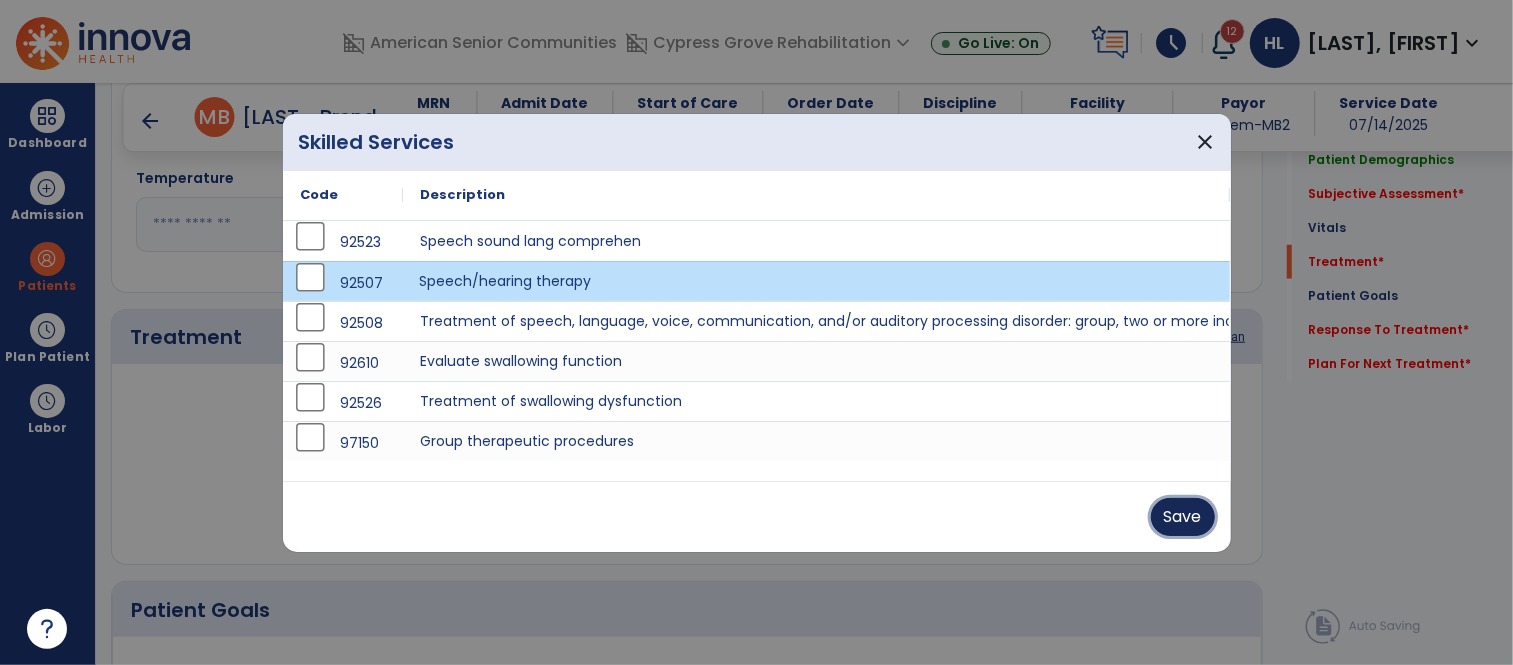 click on "Save" at bounding box center [1183, 517] 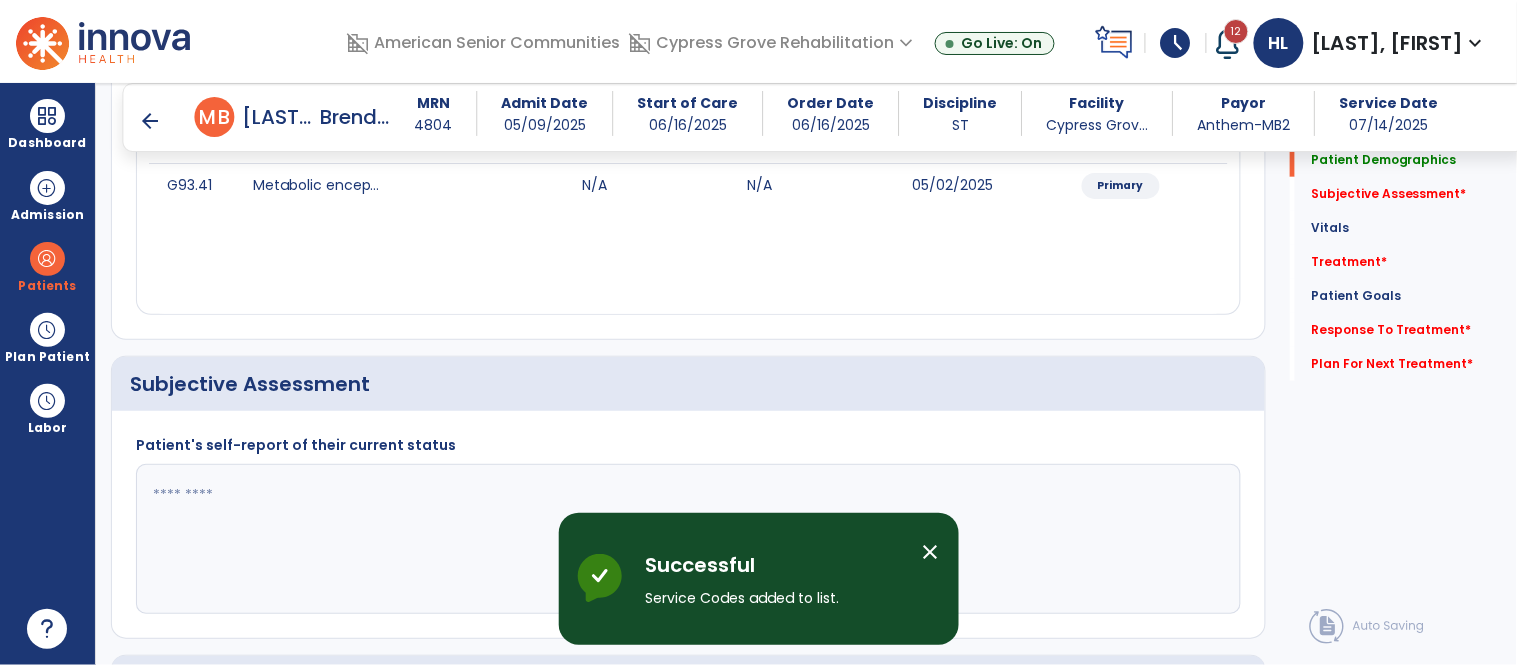 scroll, scrollTop: 306, scrollLeft: 0, axis: vertical 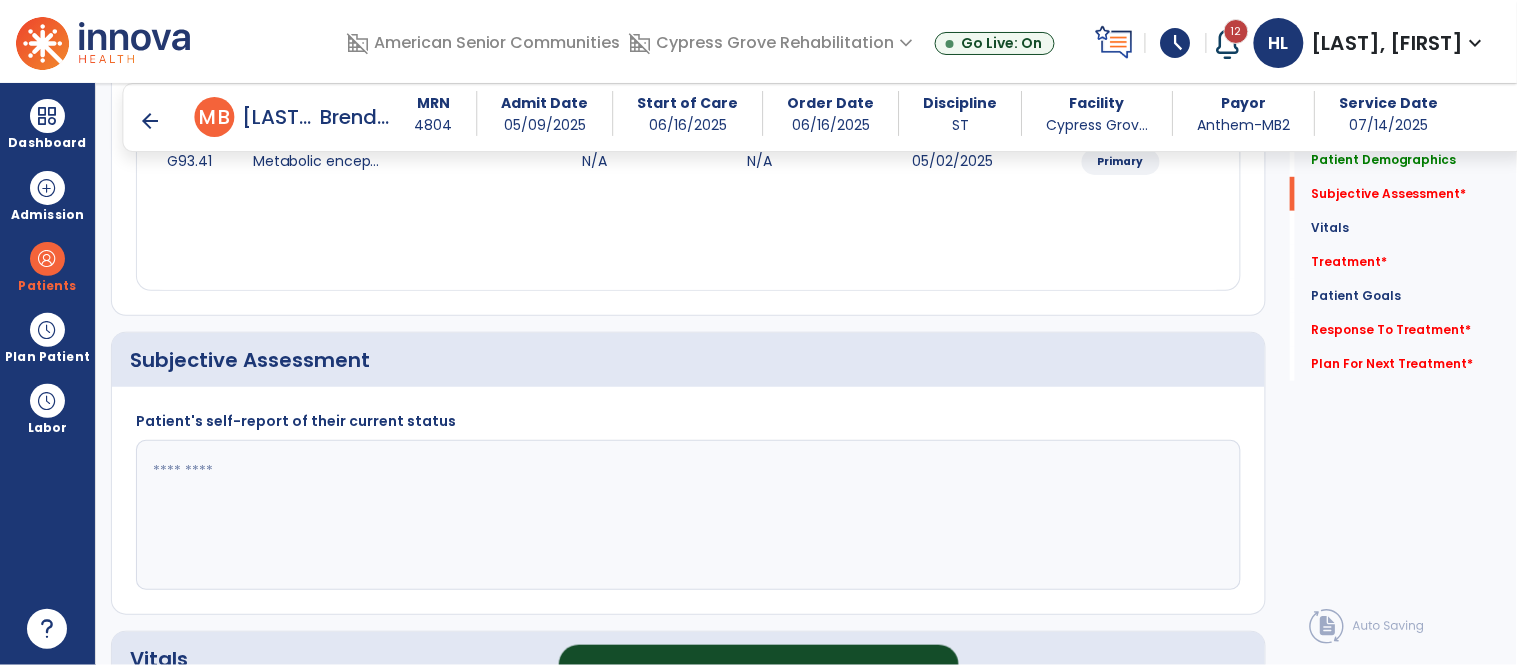 click 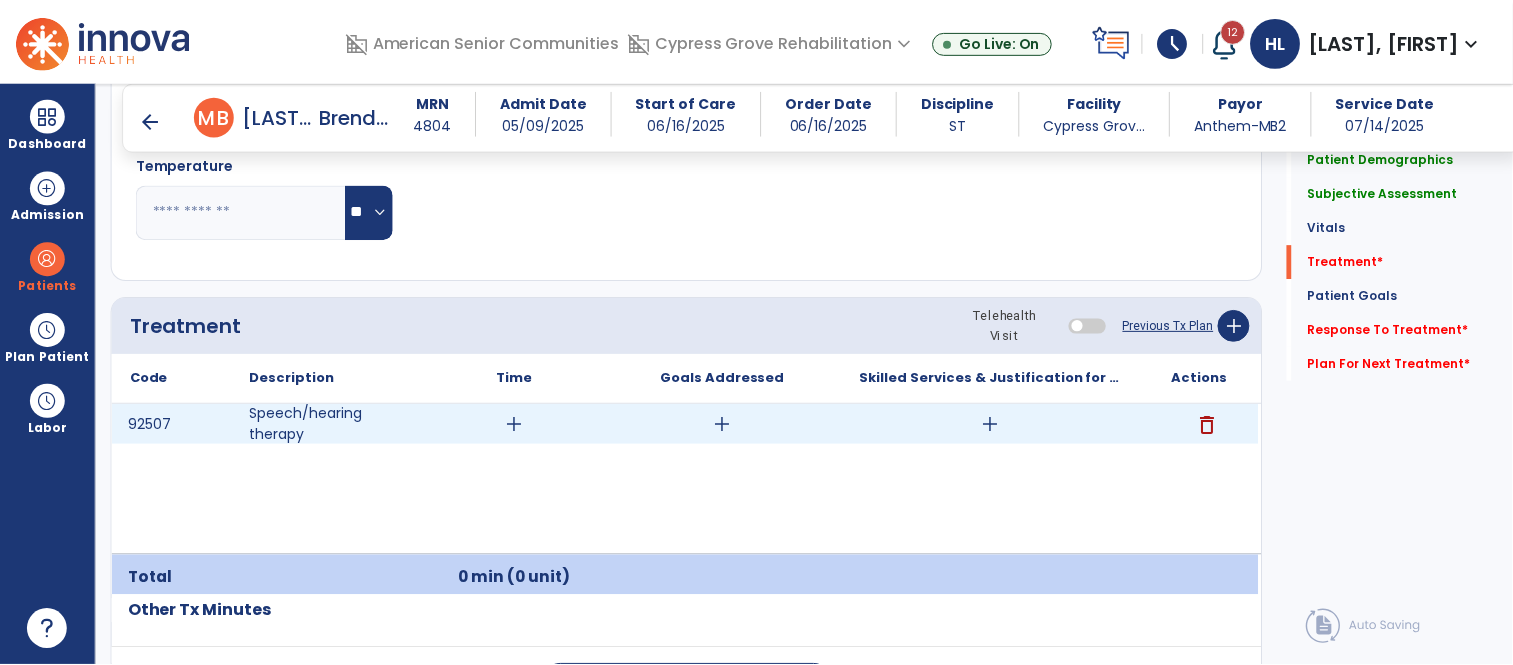 scroll, scrollTop: 1170, scrollLeft: 0, axis: vertical 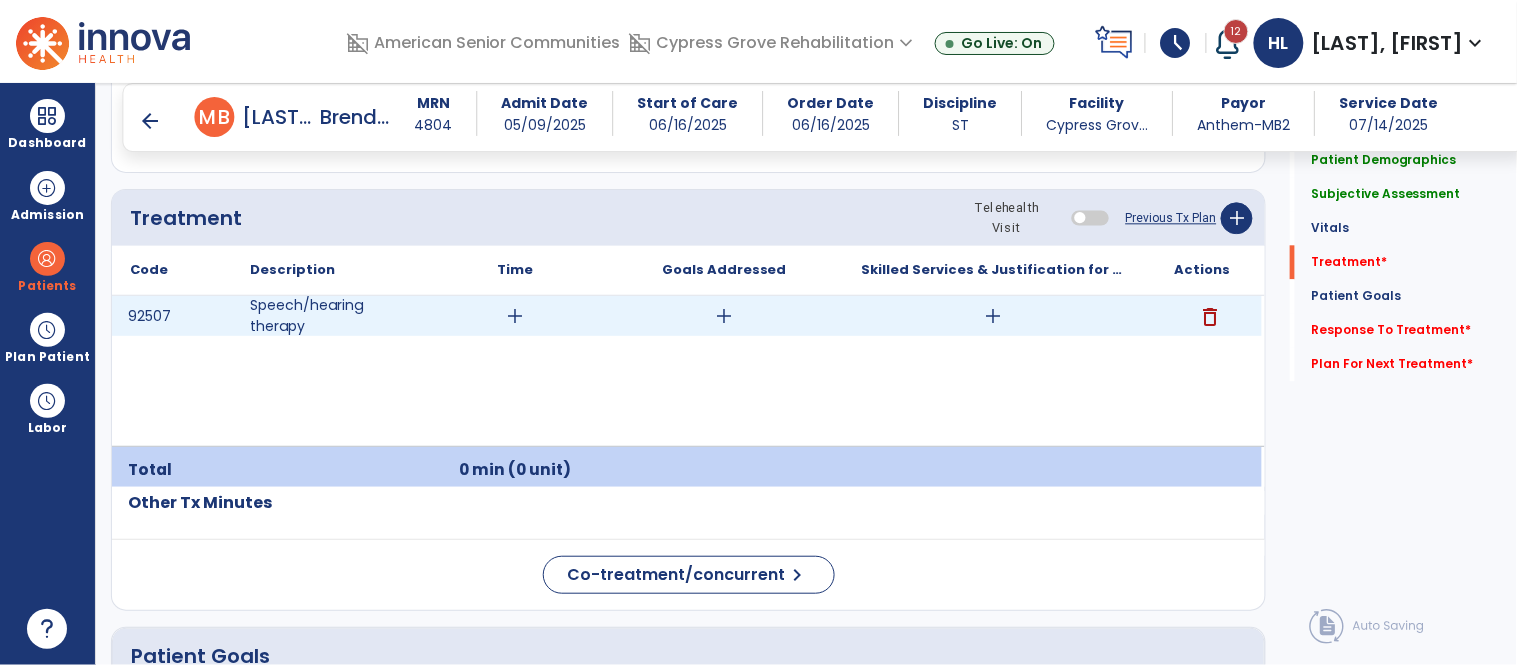 type on "**********" 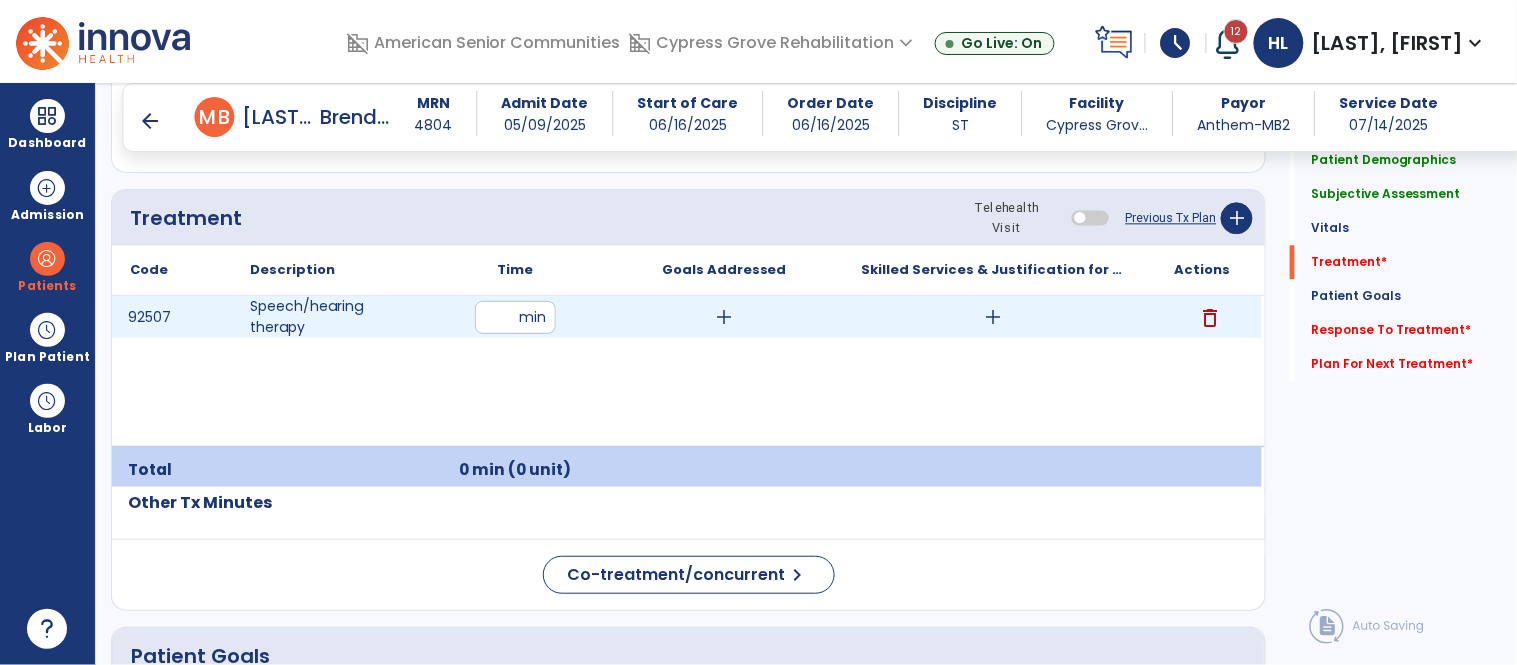 type on "**" 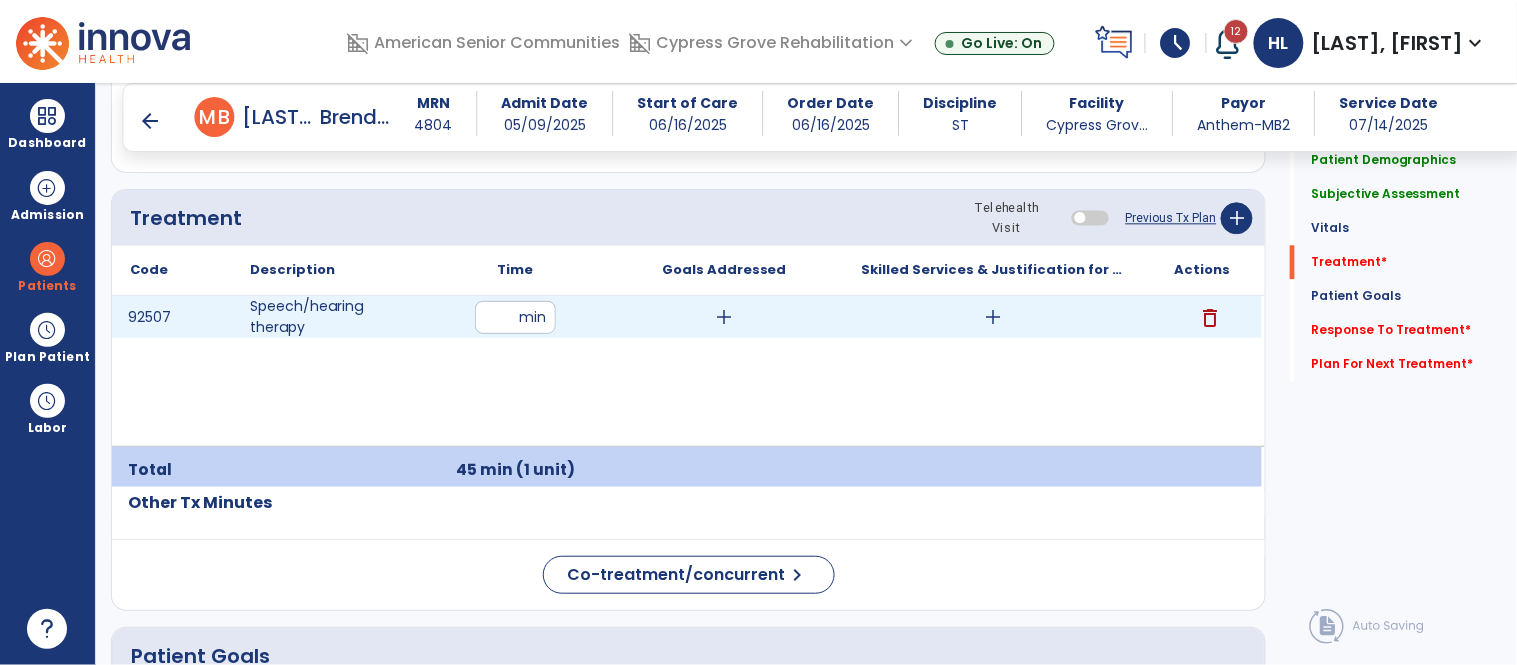 click on "add" at bounding box center [724, 317] 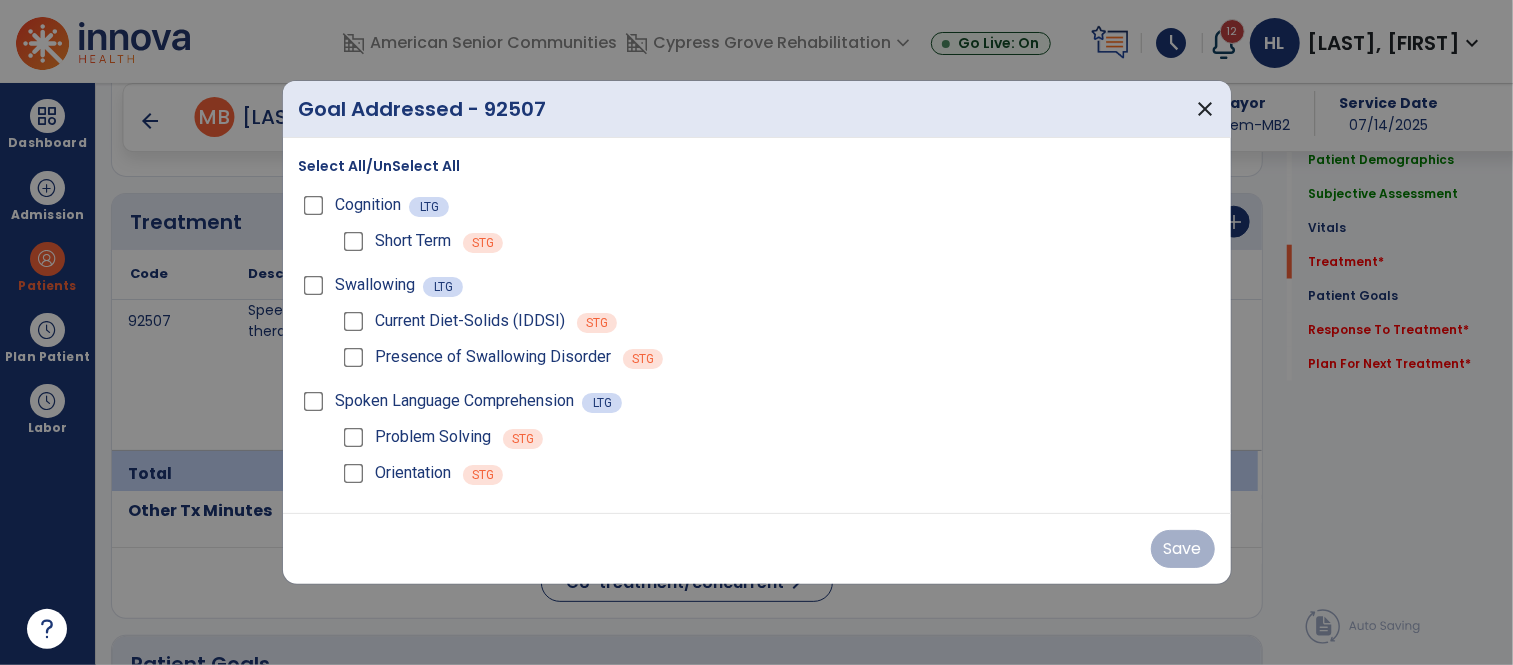scroll, scrollTop: 1170, scrollLeft: 0, axis: vertical 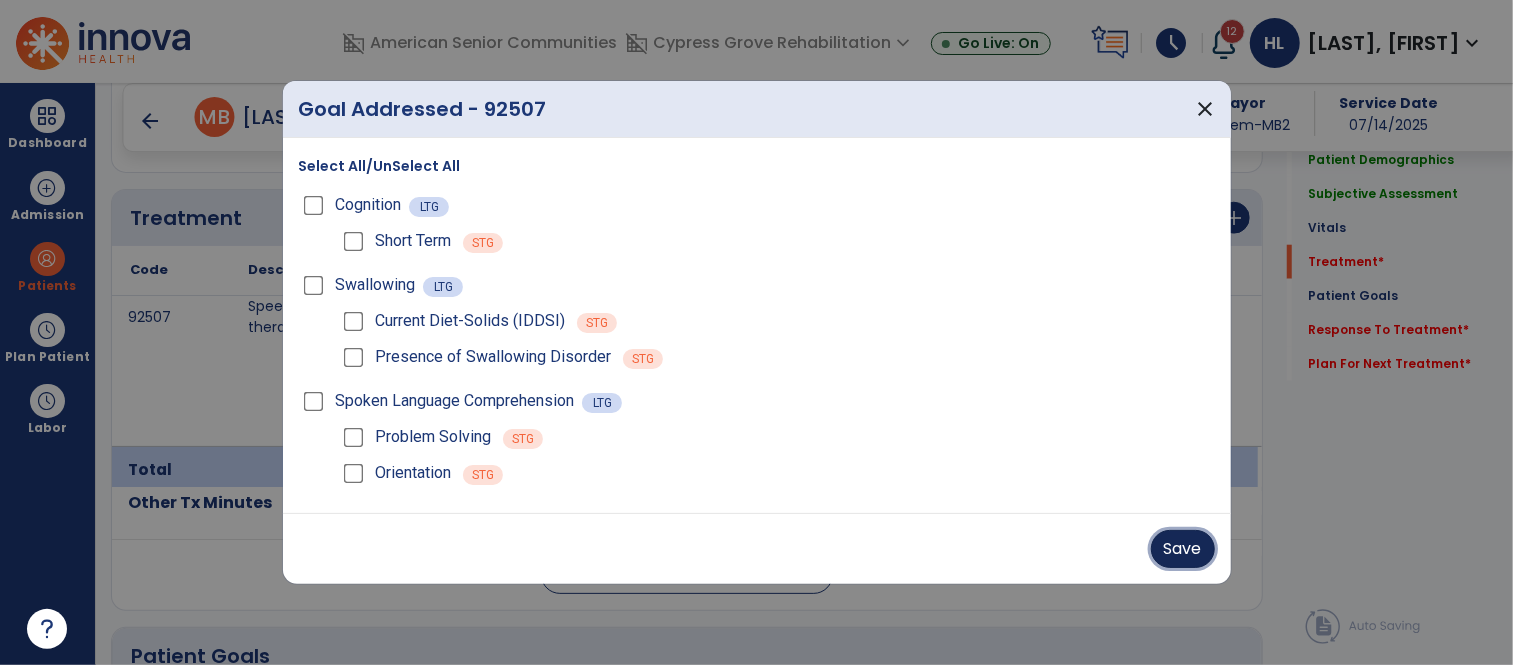 click on "Save" at bounding box center [1183, 549] 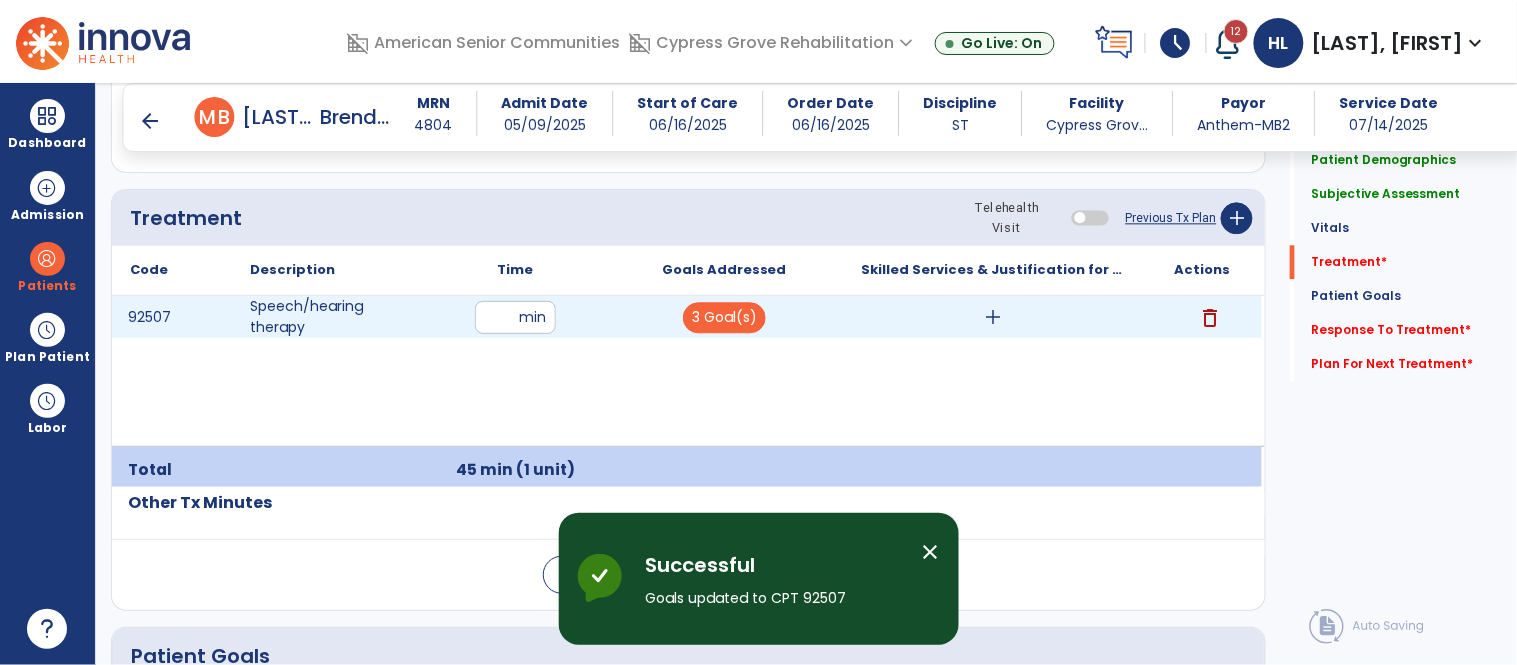 click on "add" at bounding box center [993, 317] 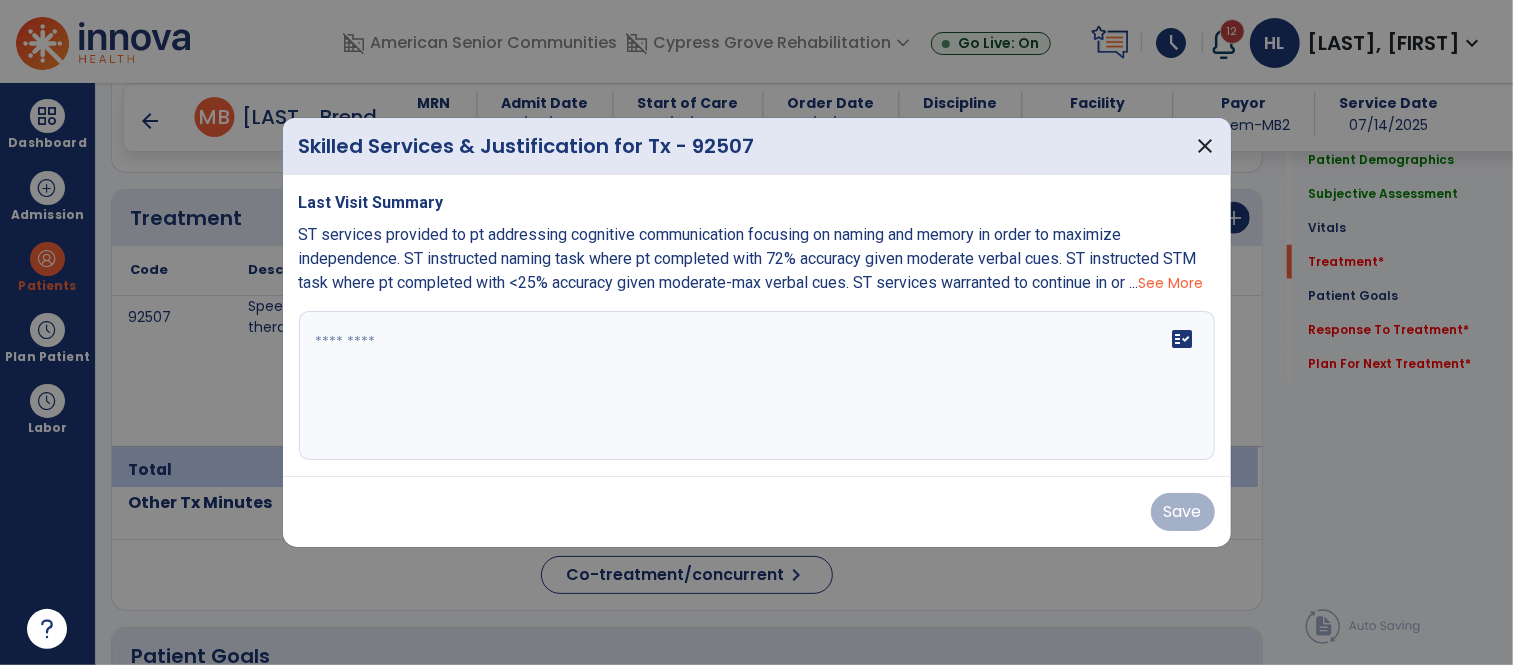 scroll, scrollTop: 1170, scrollLeft: 0, axis: vertical 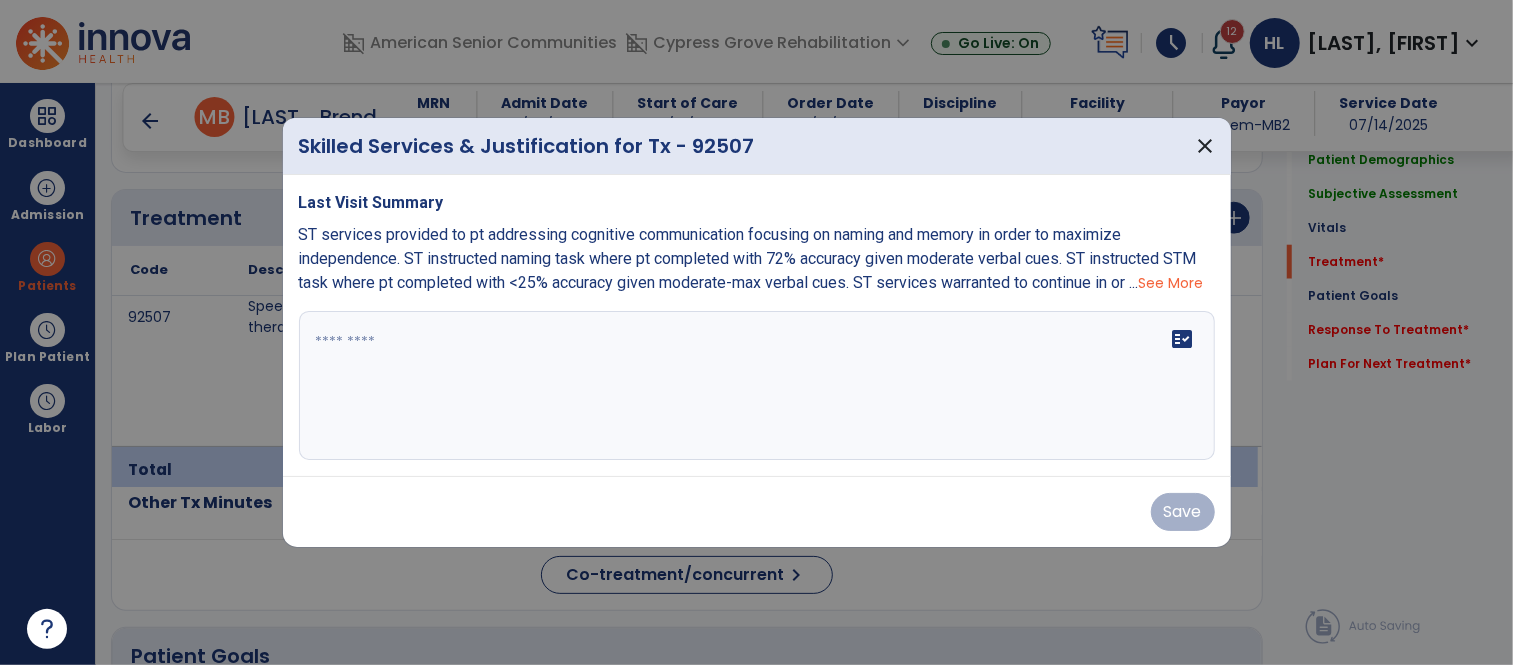 drag, startPoint x: 304, startPoint y: 221, endPoint x: 530, endPoint y: 229, distance: 226.14156 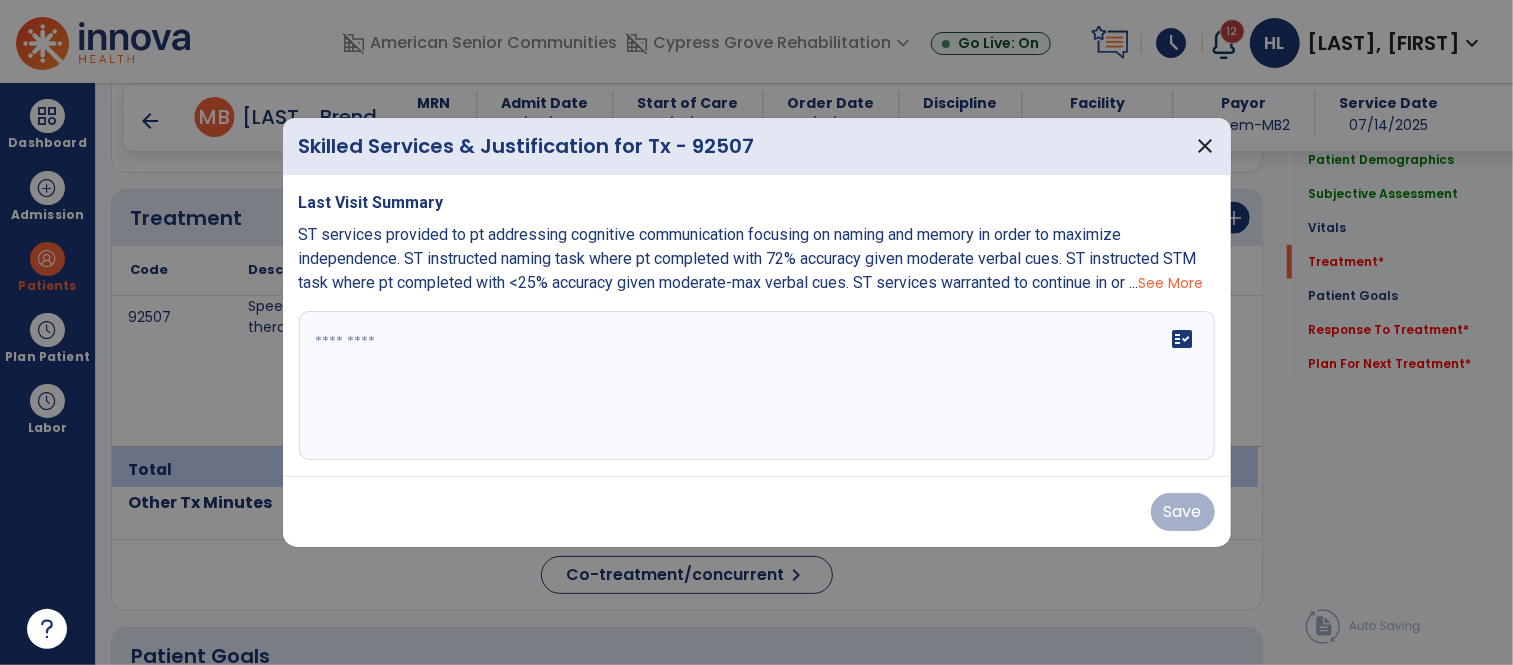 click on "ST services provided to pt addressing cognitive communication focusing on naming and memory in order to maximize independence. ST instructed naming task where pt completed with 72% accuracy given moderate verbal cues. ST instructed STM task where pt completed with <25% accuracy given moderate-max verbal cues. ST services warranted to continue in or ..." at bounding box center [748, 258] 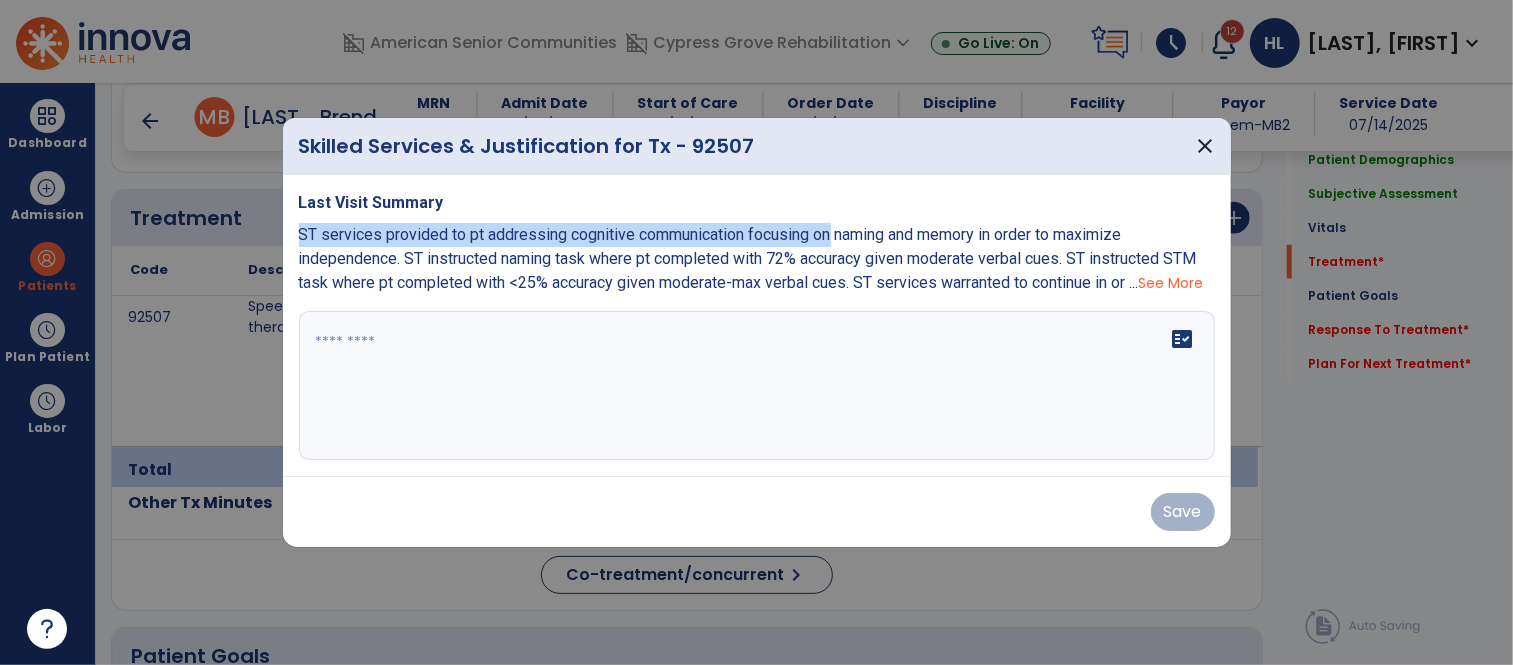 drag, startPoint x: 300, startPoint y: 222, endPoint x: 837, endPoint y: 219, distance: 537.00836 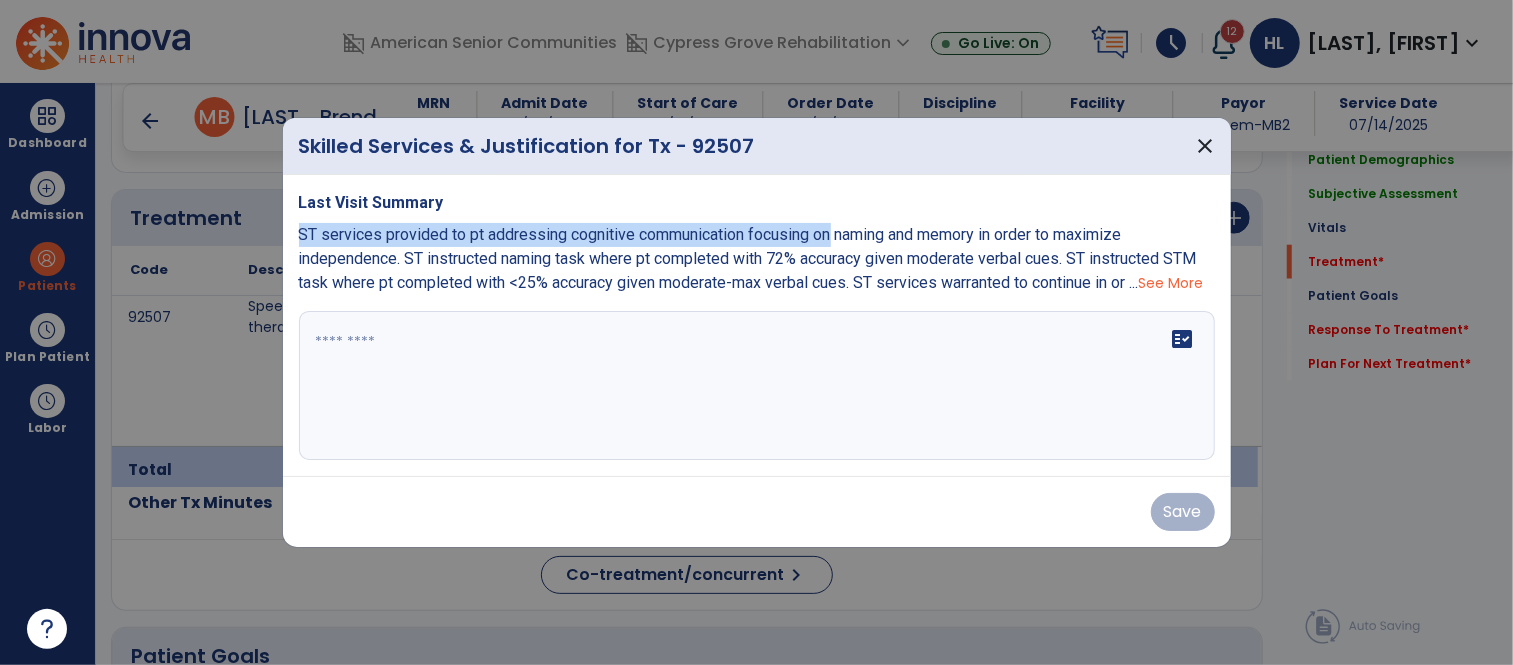 click on "ST services provided to pt addressing cognitive communication focusing on naming and memory in order to maximize independence. ST instructed naming task where pt completed with 72% accuracy given moderate verbal cues. ST instructed STM task where pt completed with <25% accuracy given moderate-max verbal cues. ST services warranted to continue in or ..." at bounding box center (748, 258) 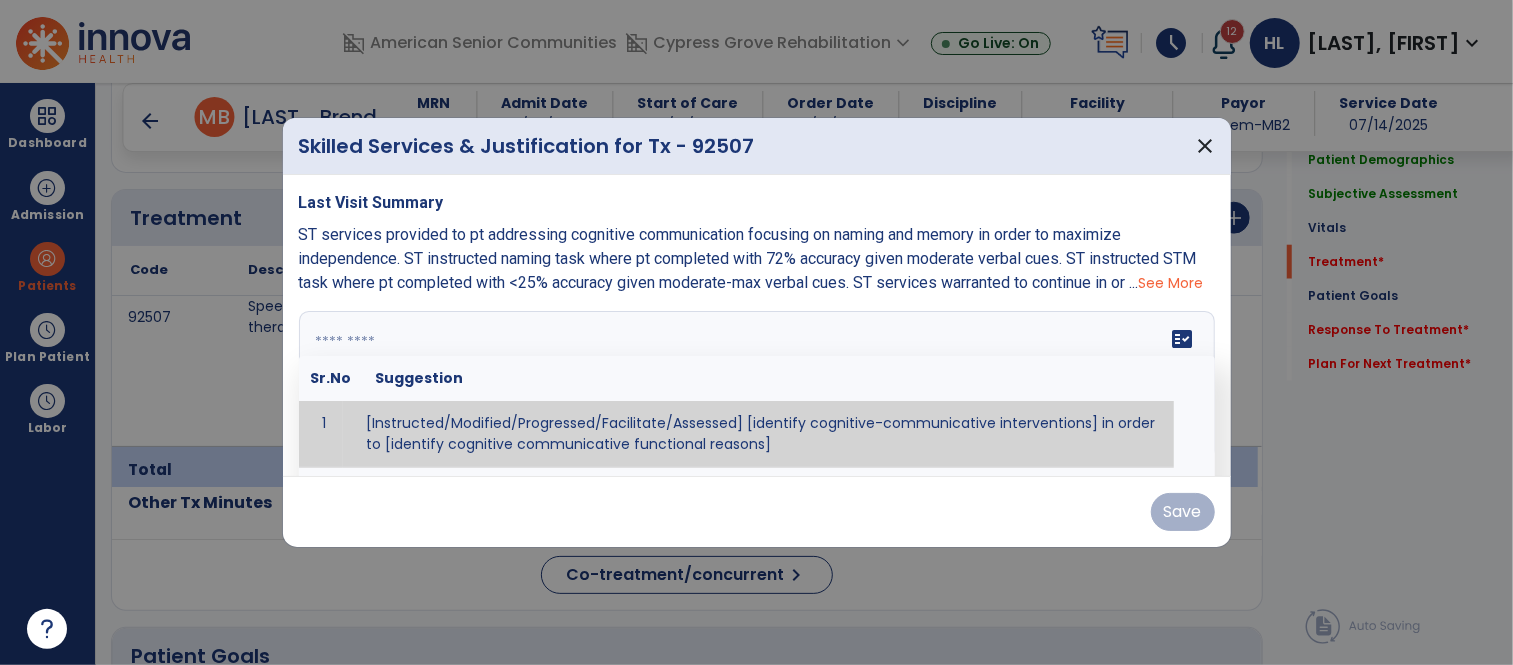 paste on "**********" 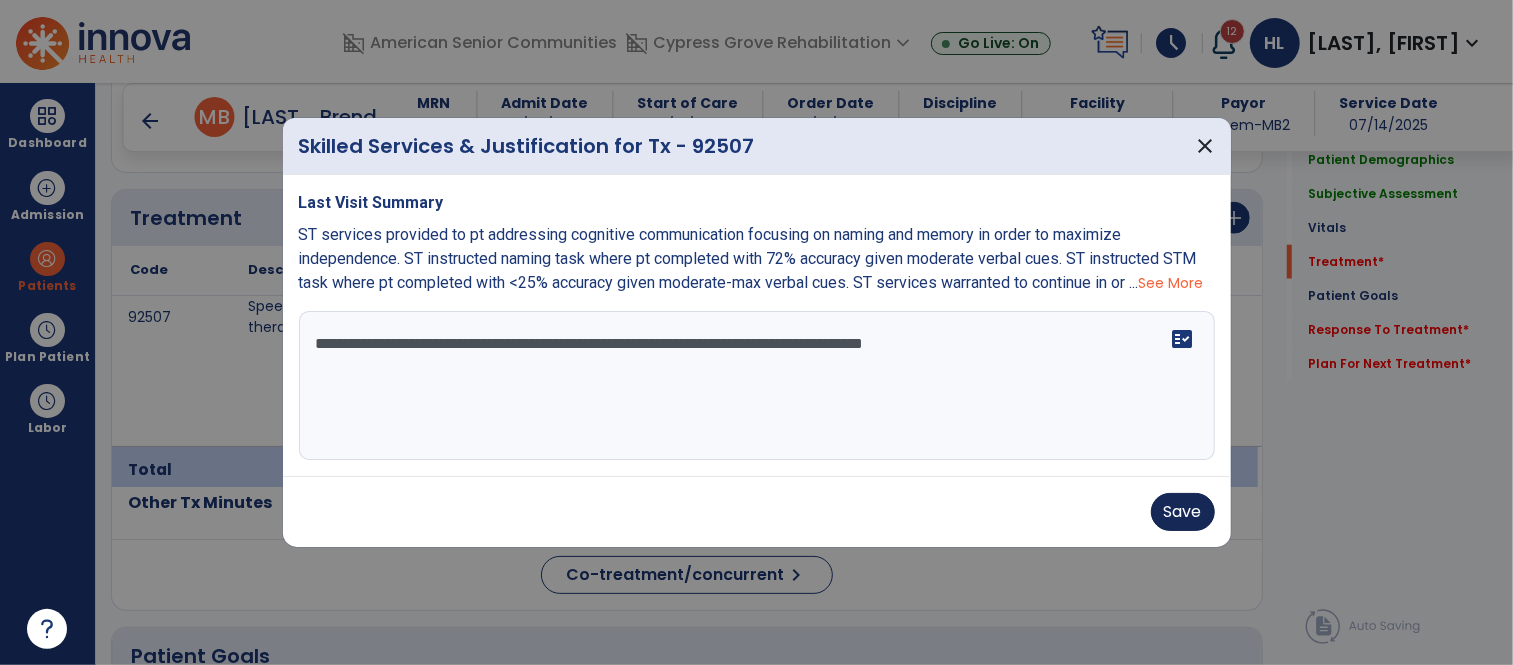 type on "**********" 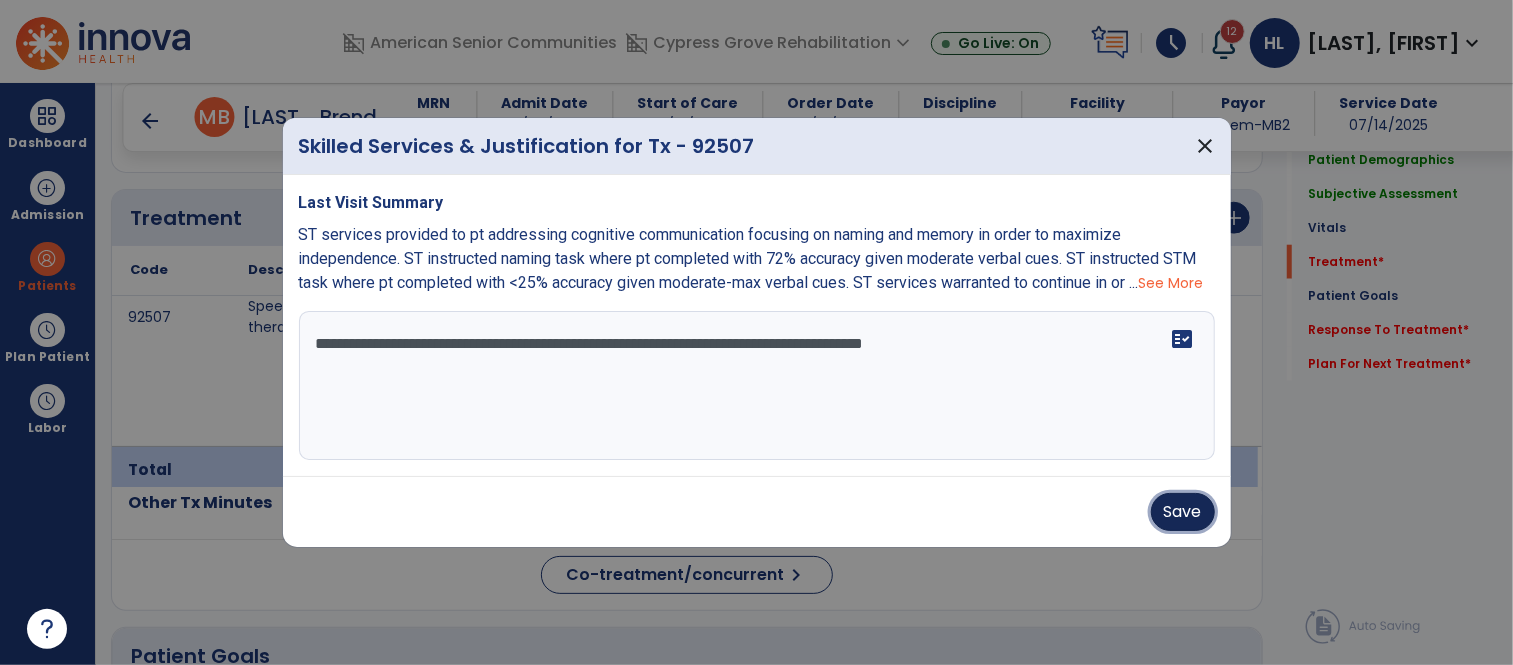 click on "Save" at bounding box center [1183, 512] 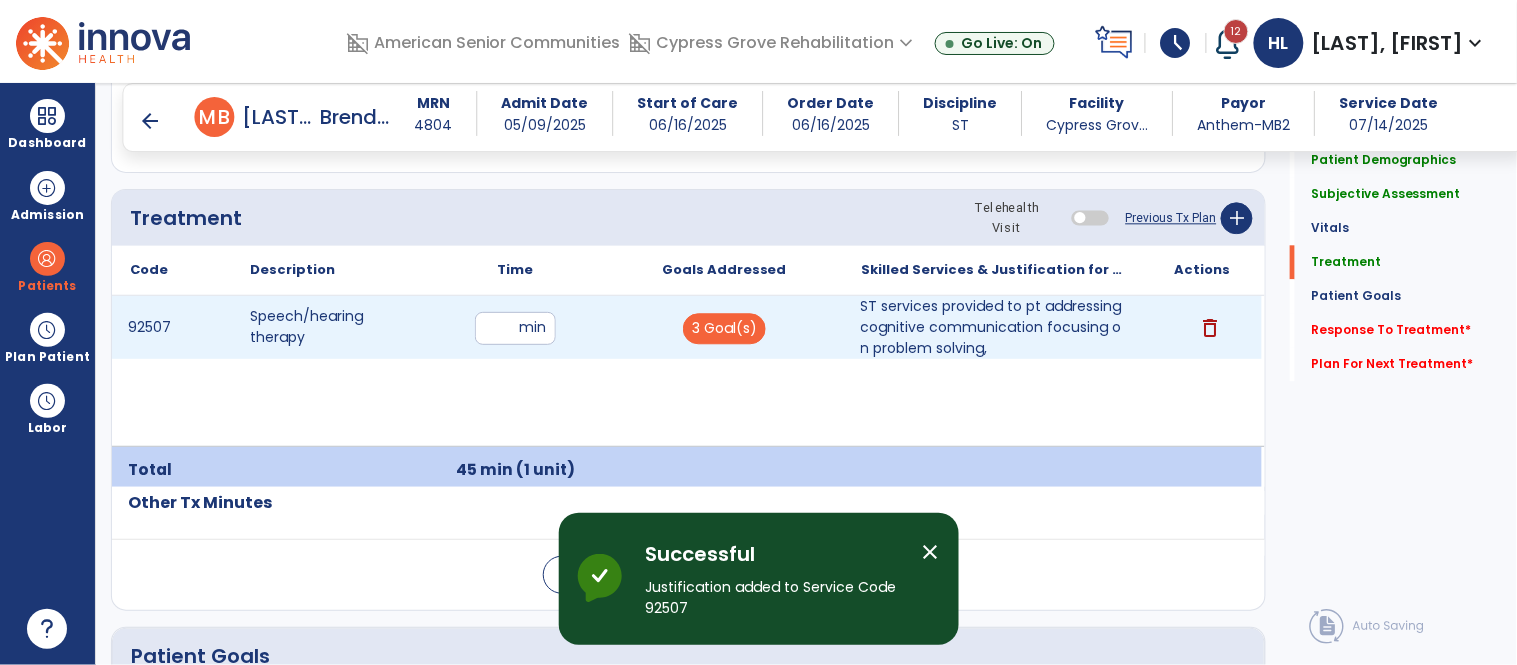 click on "ST services provided to pt addressing cognitive communication focusing on problem solving," at bounding box center [993, 327] 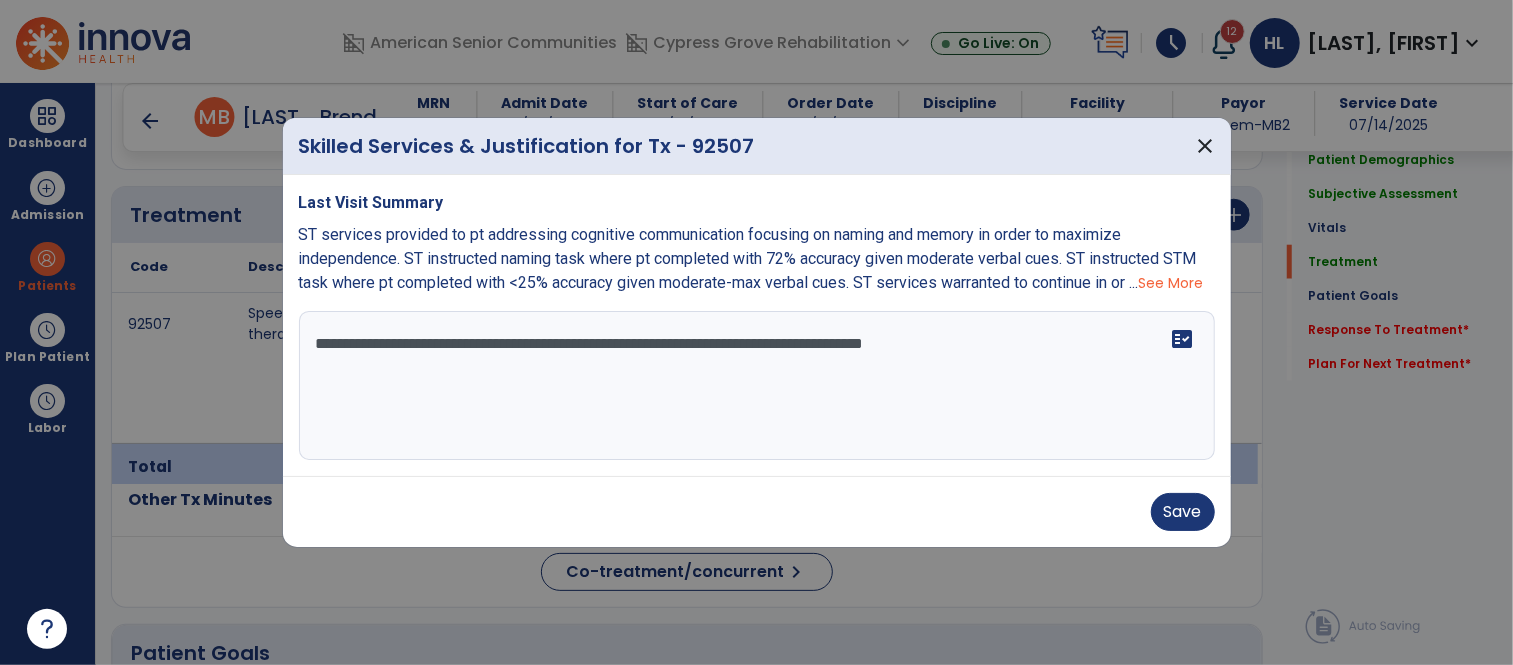 scroll, scrollTop: 1170, scrollLeft: 0, axis: vertical 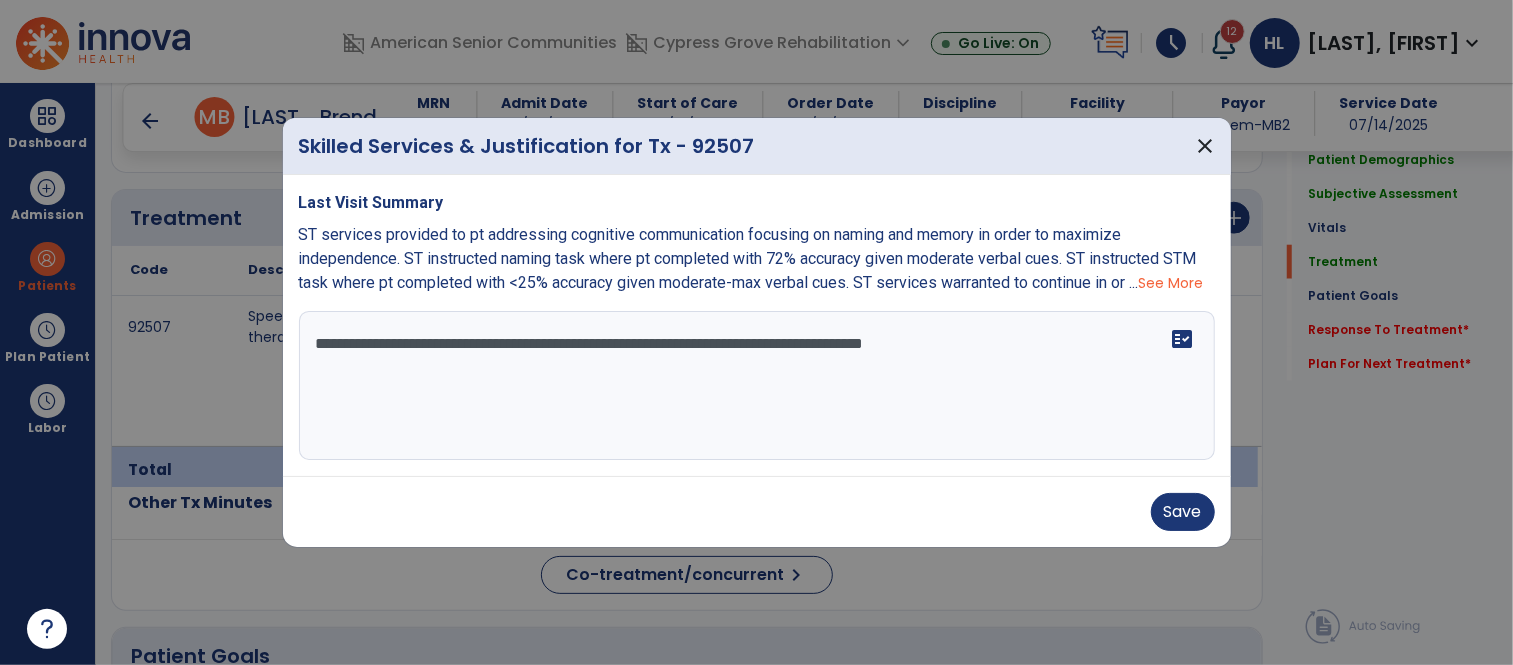 click on "**********" at bounding box center [757, 386] 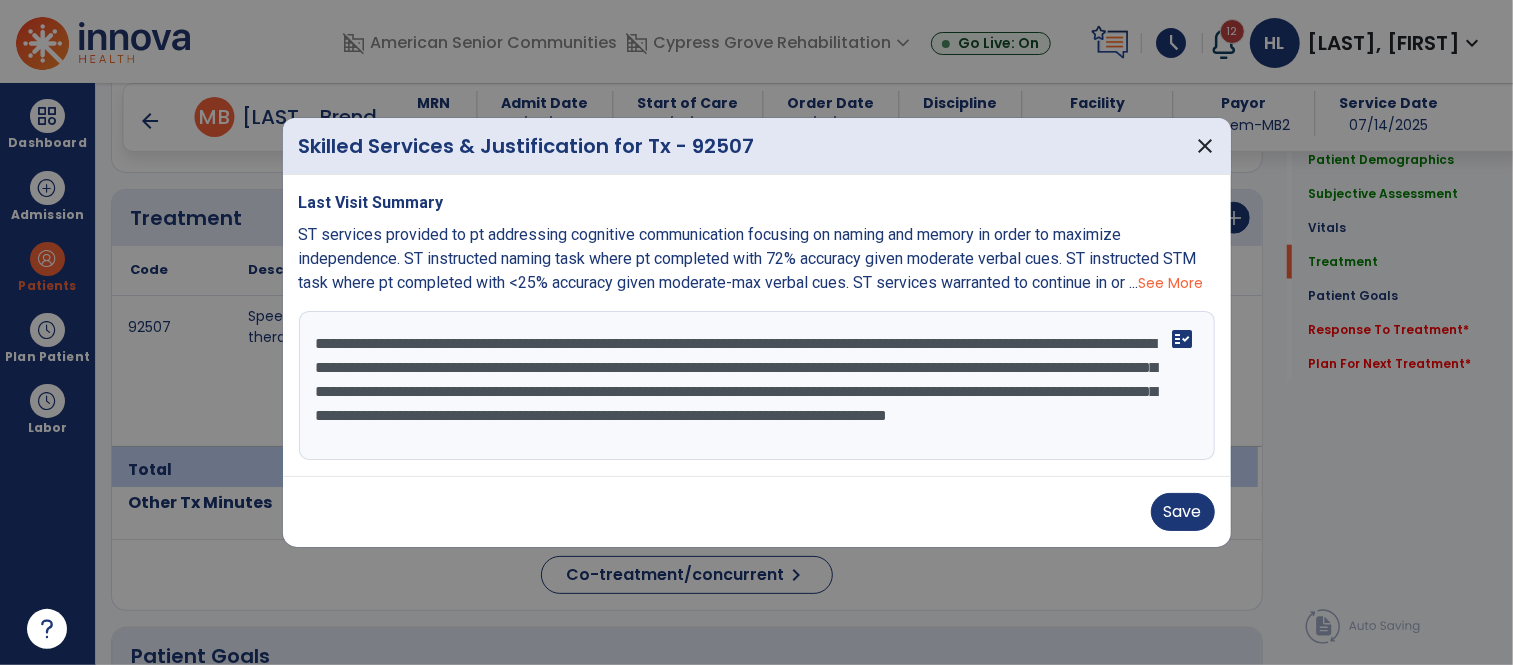 scroll, scrollTop: 15, scrollLeft: 0, axis: vertical 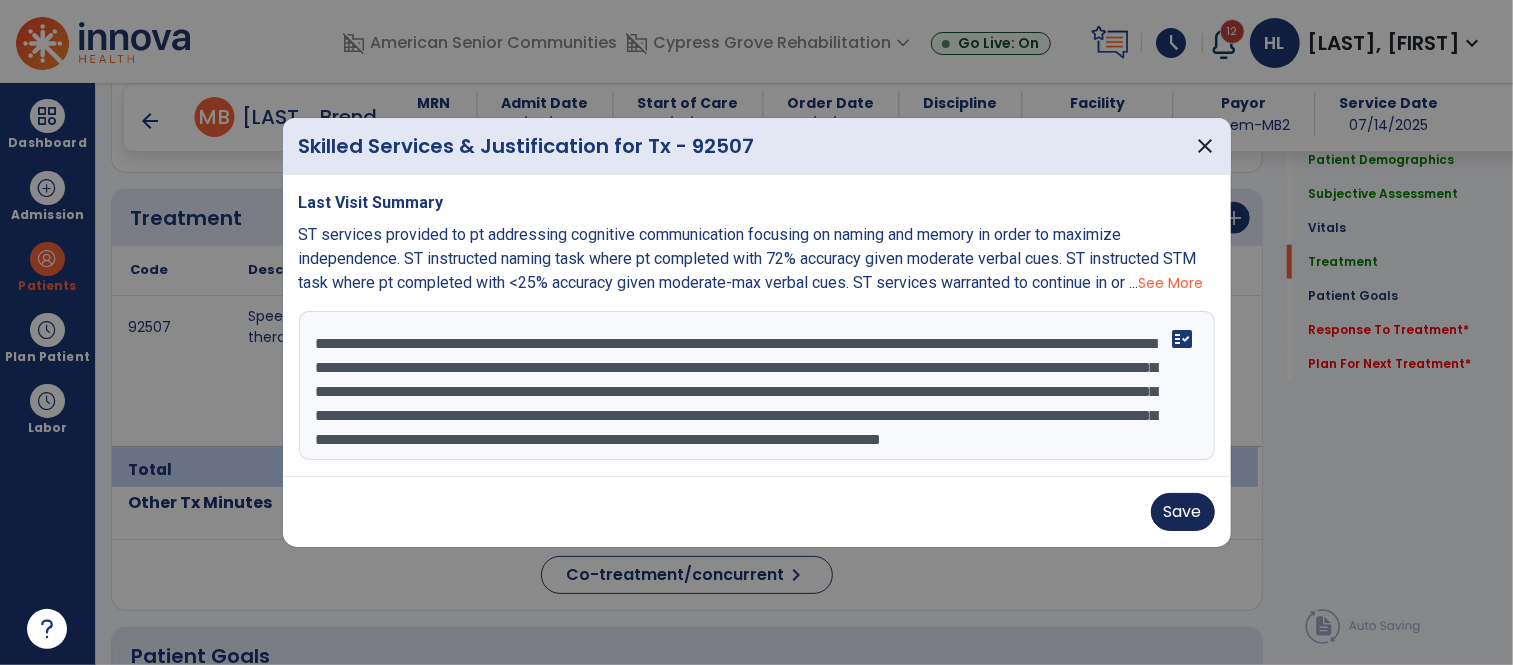 type on "**********" 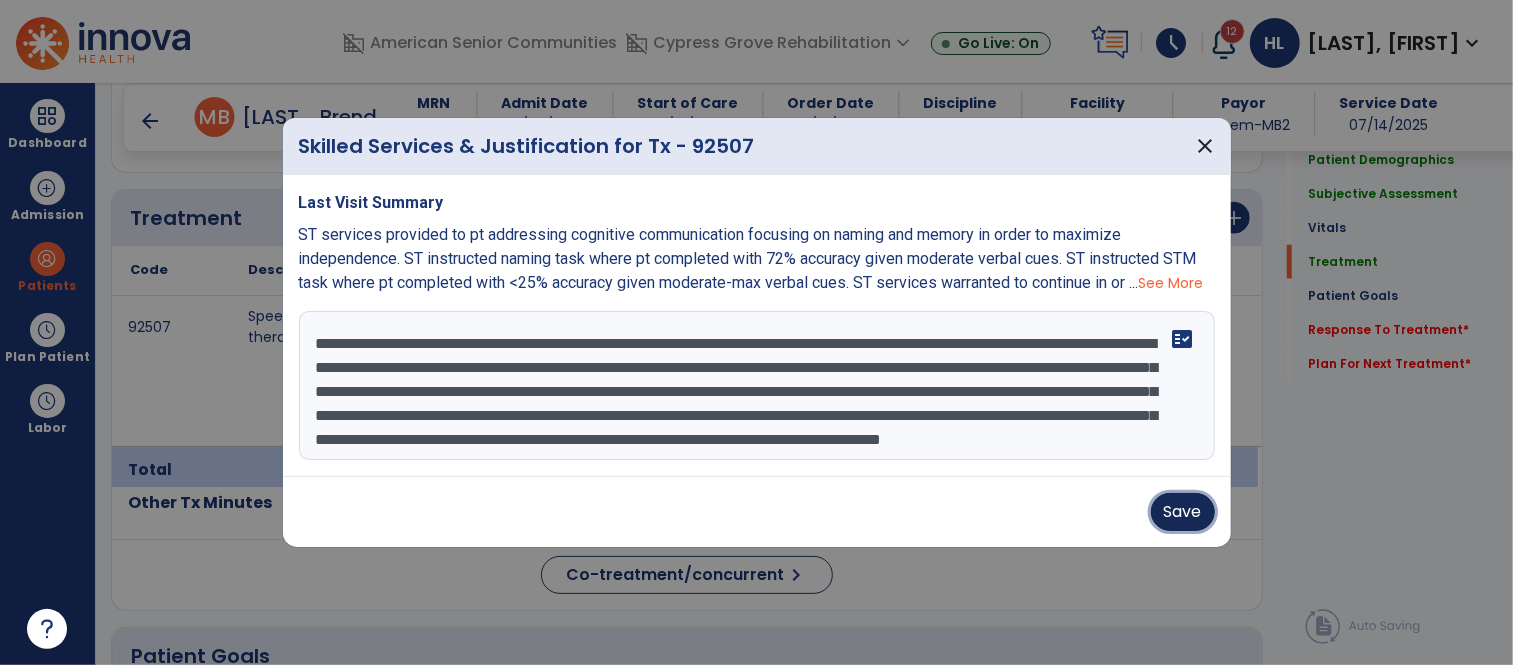 click on "Save" at bounding box center (1183, 512) 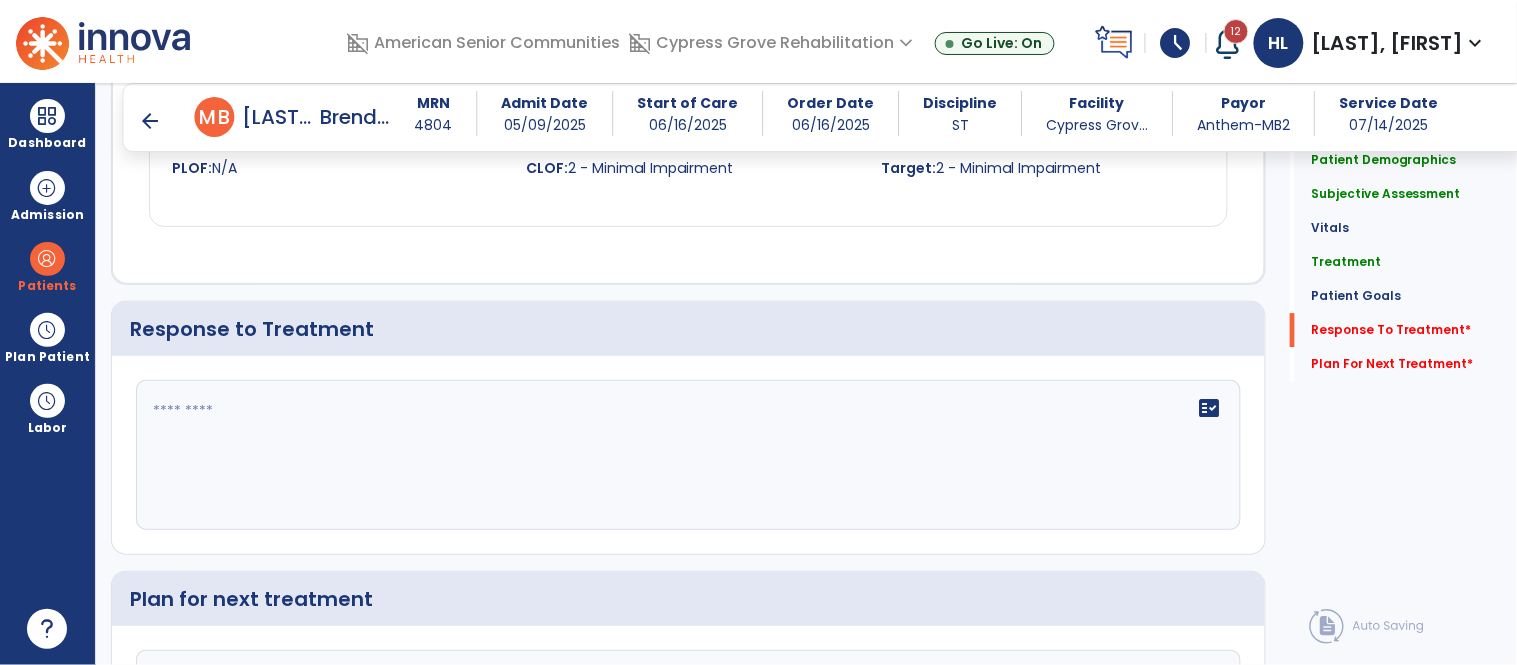 scroll, scrollTop: 3518, scrollLeft: 0, axis: vertical 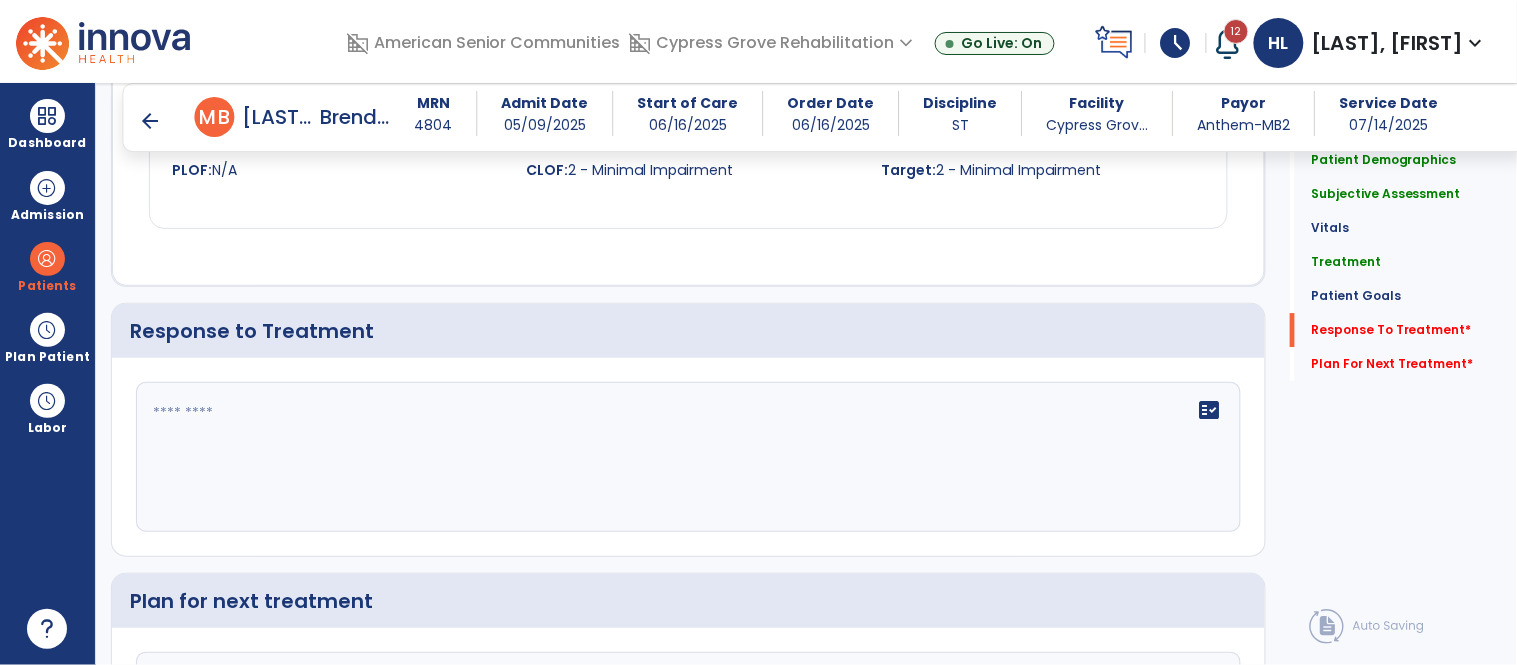 click on "fact_check" 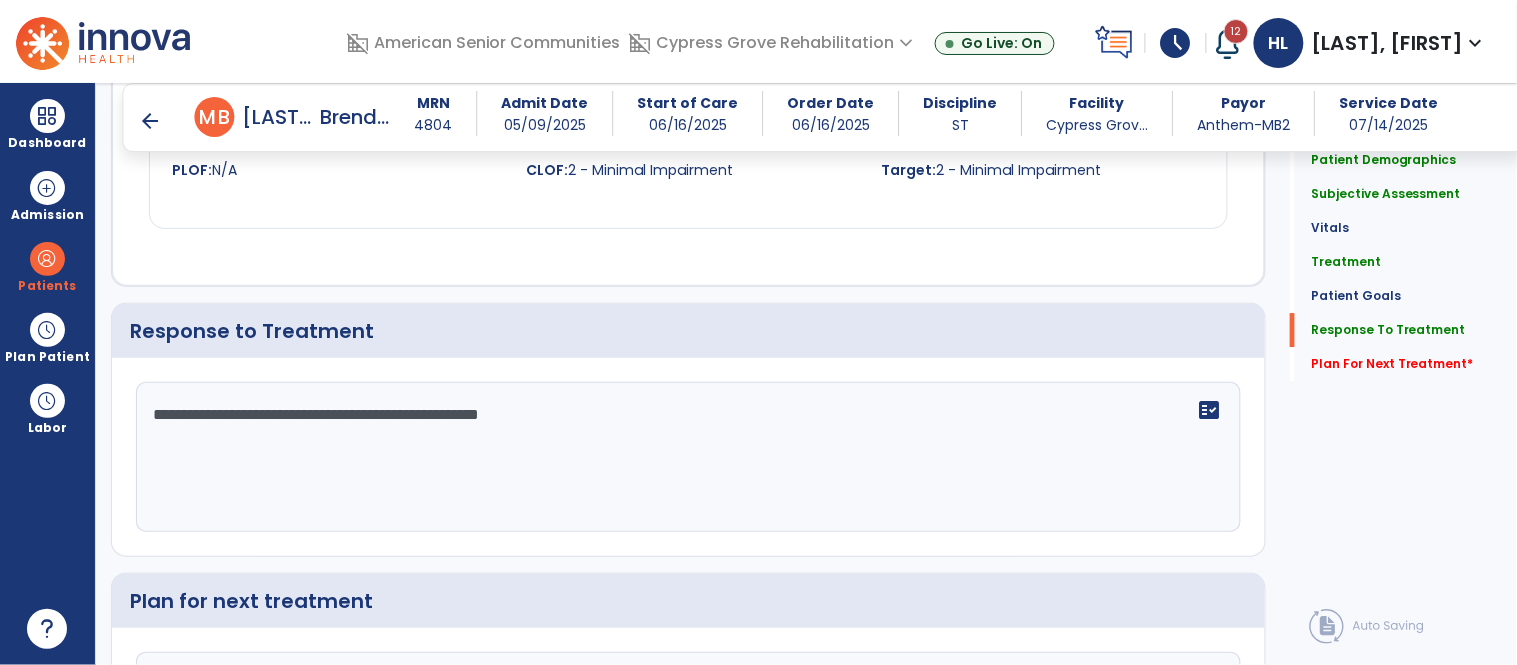 scroll, scrollTop: 3748, scrollLeft: 0, axis: vertical 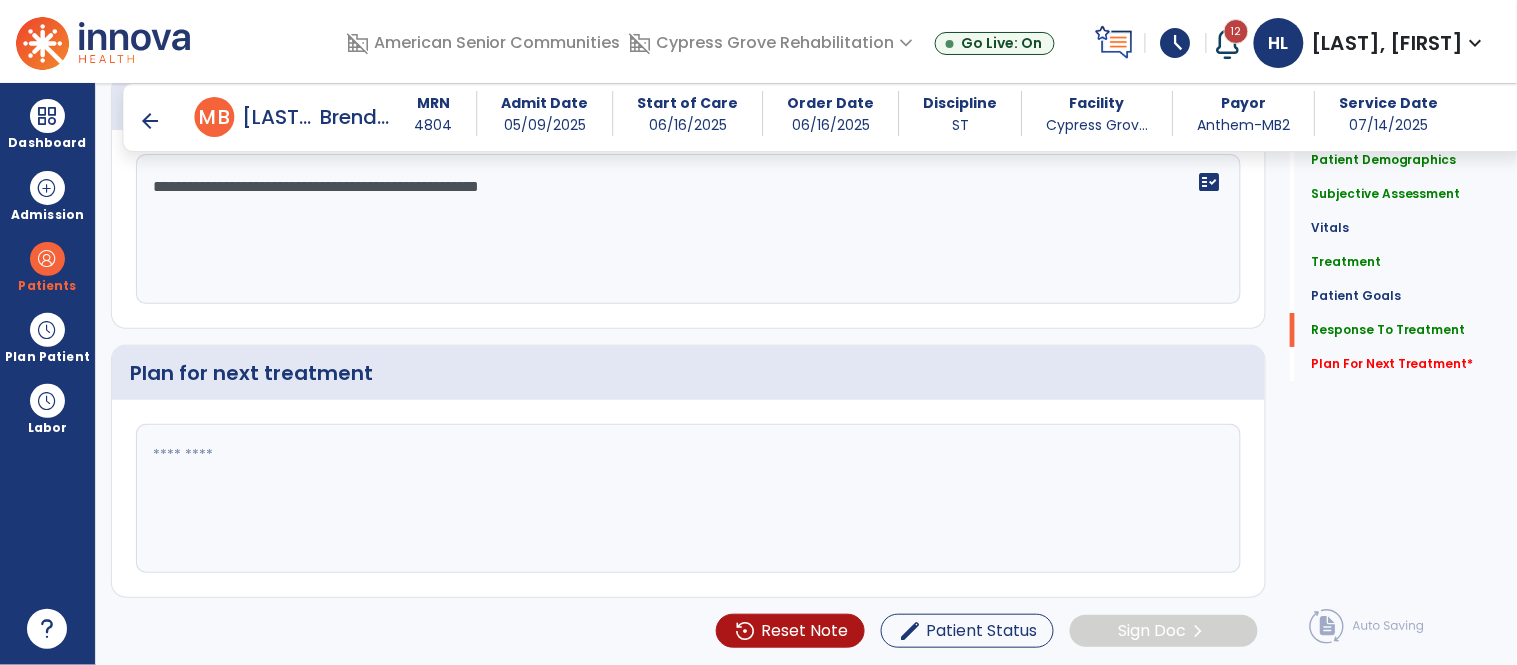 type on "**********" 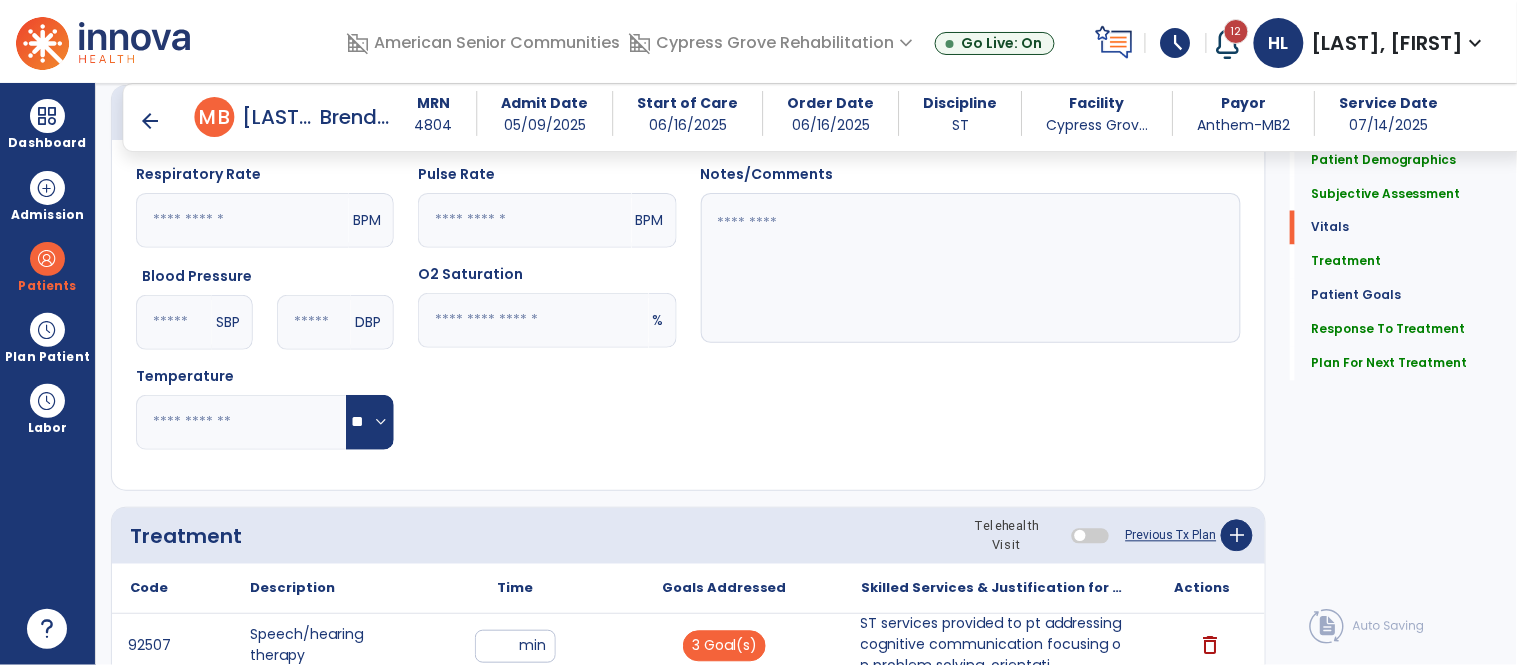 scroll, scrollTop: 967, scrollLeft: 0, axis: vertical 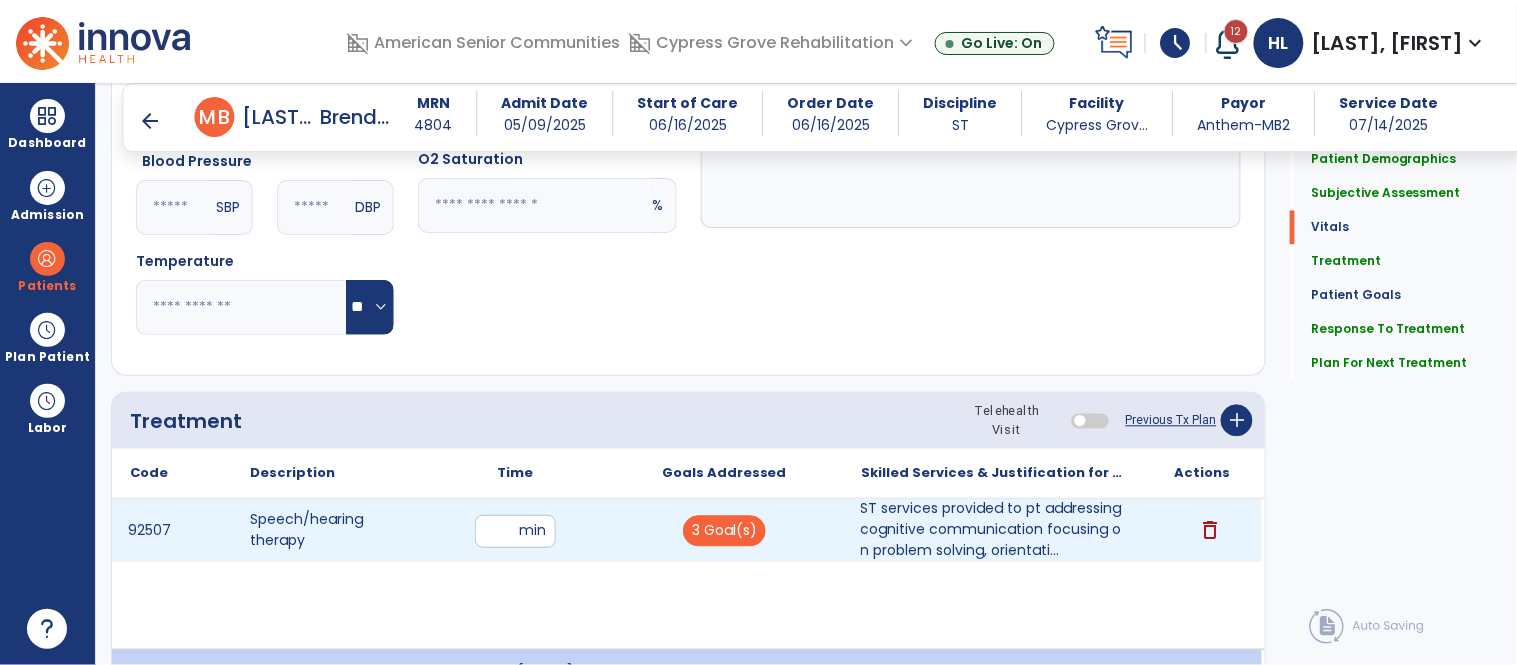 type on "**********" 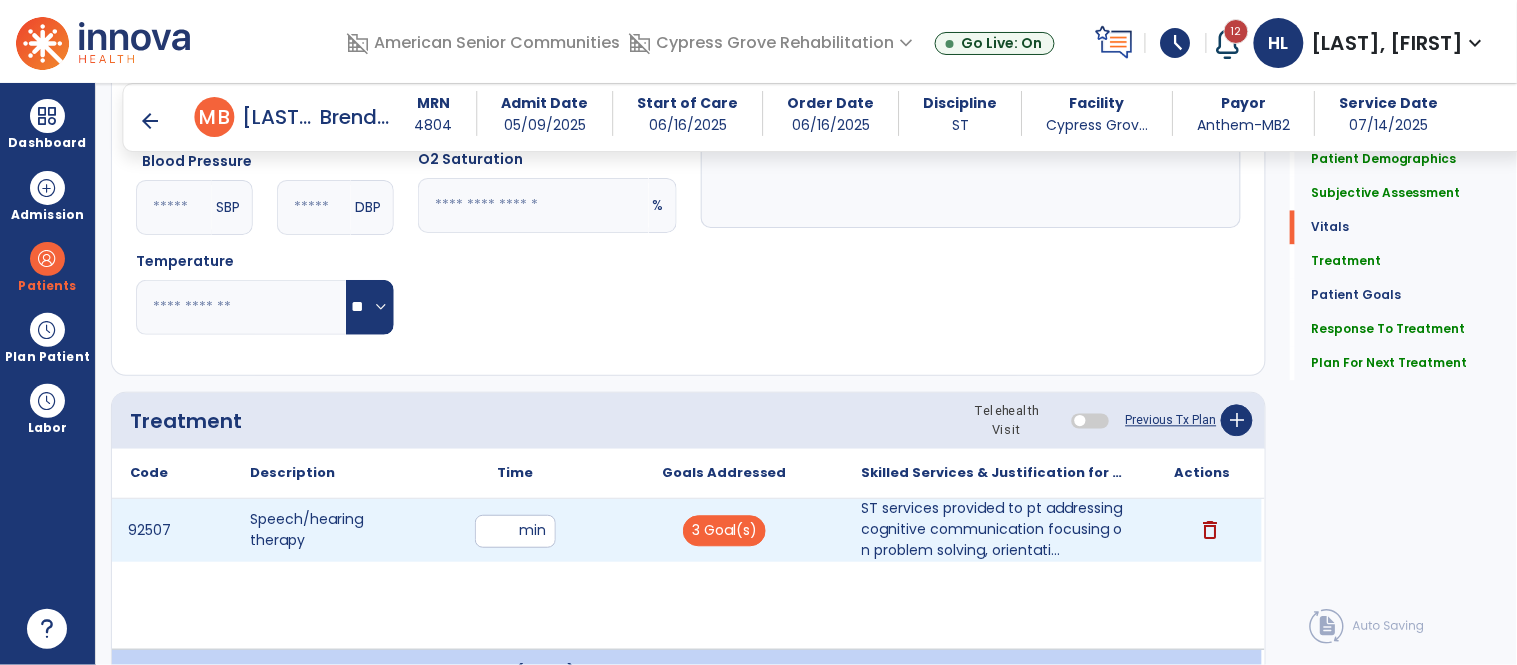 type on "**" 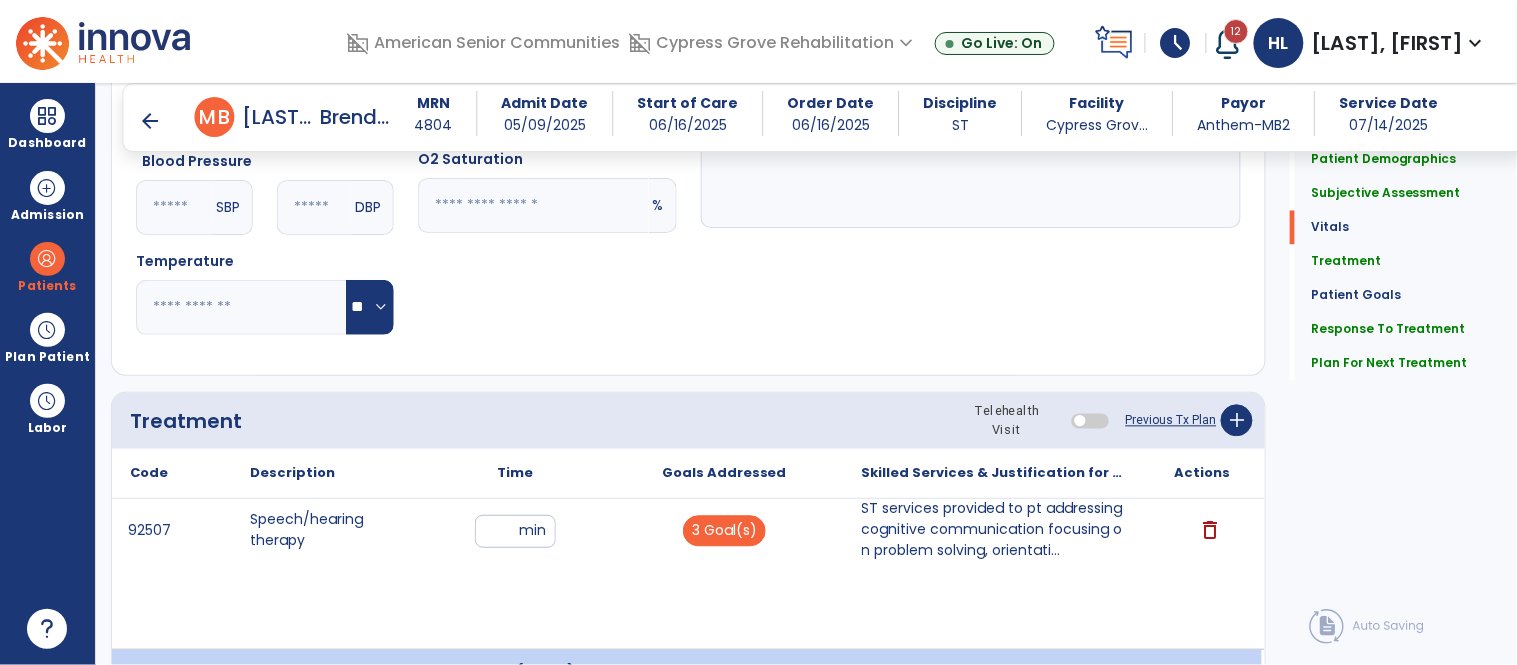 click on "92507 Speech/hearing therapy ** min 3 Goal(s) ST services provided to pt addressing cognitive communication focusing on problem solving, orientati... delete" at bounding box center (687, 574) 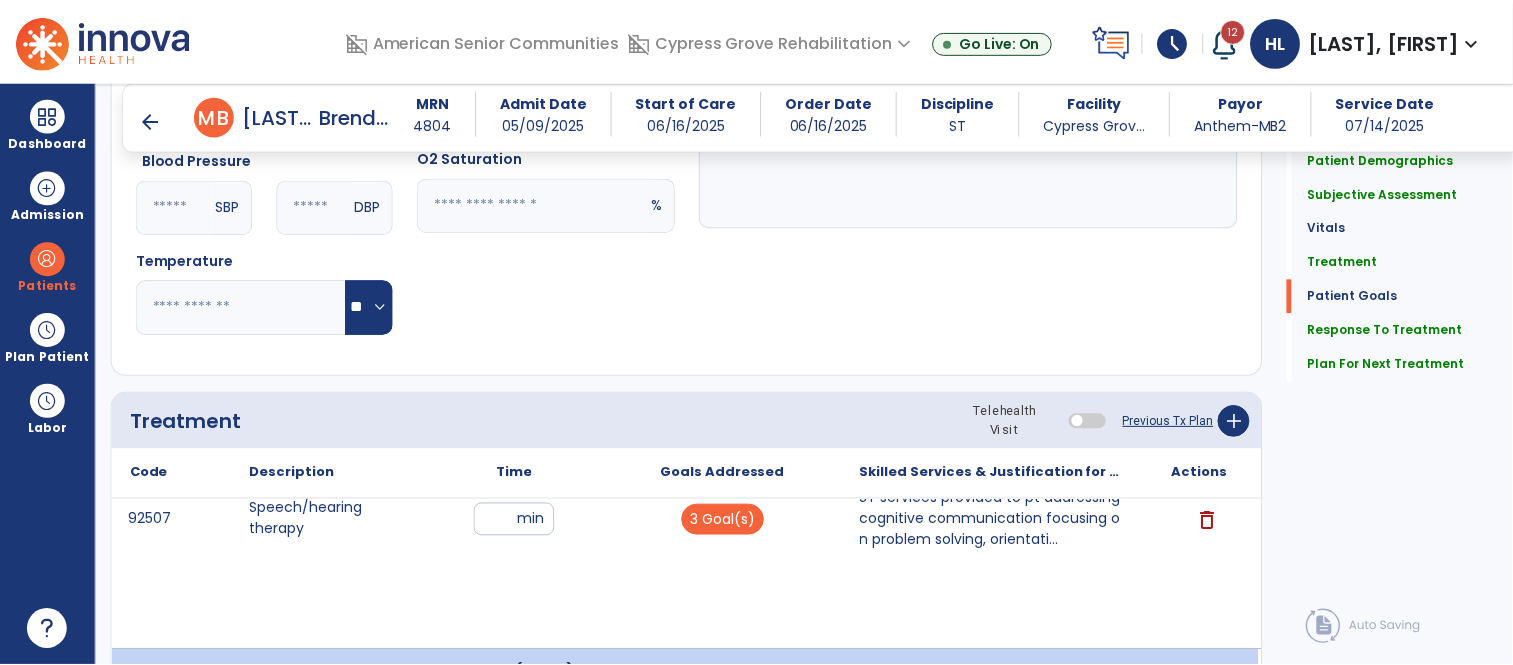 scroll, scrollTop: 3748, scrollLeft: 0, axis: vertical 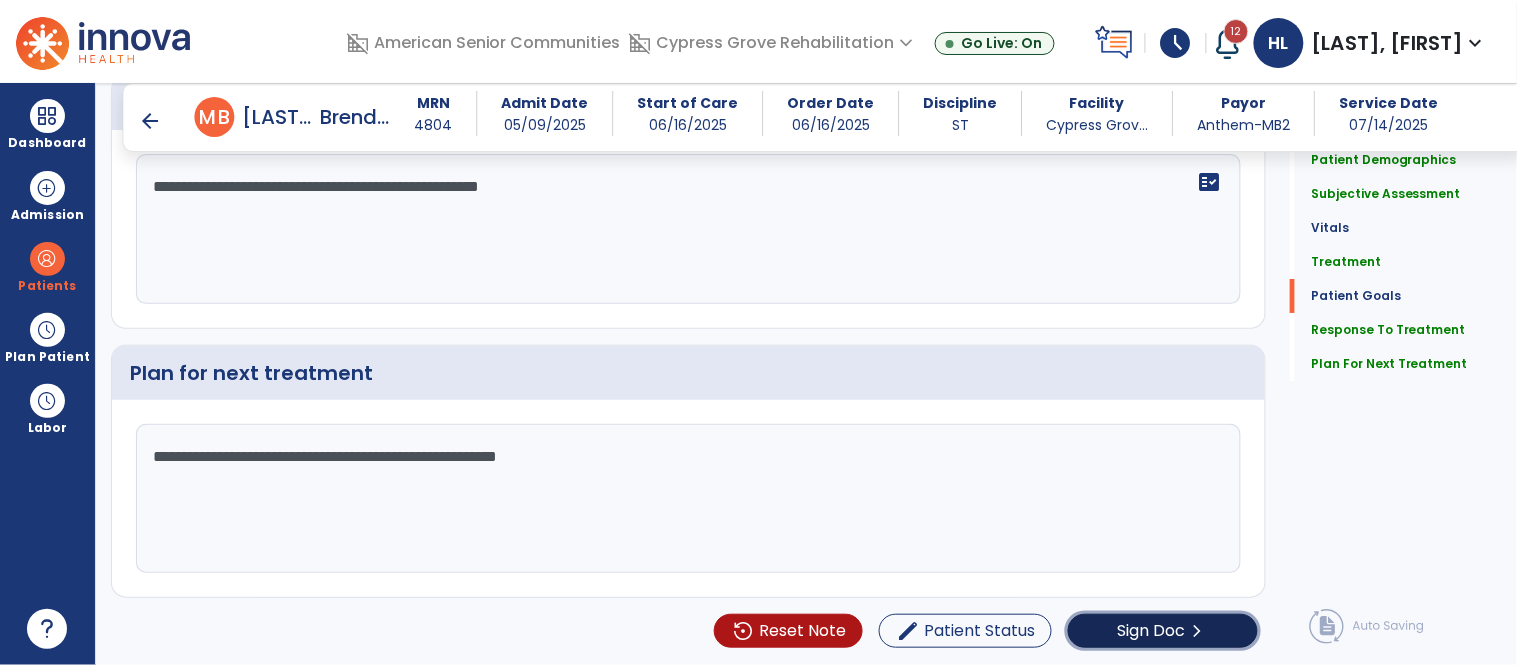 click on "Sign Doc" 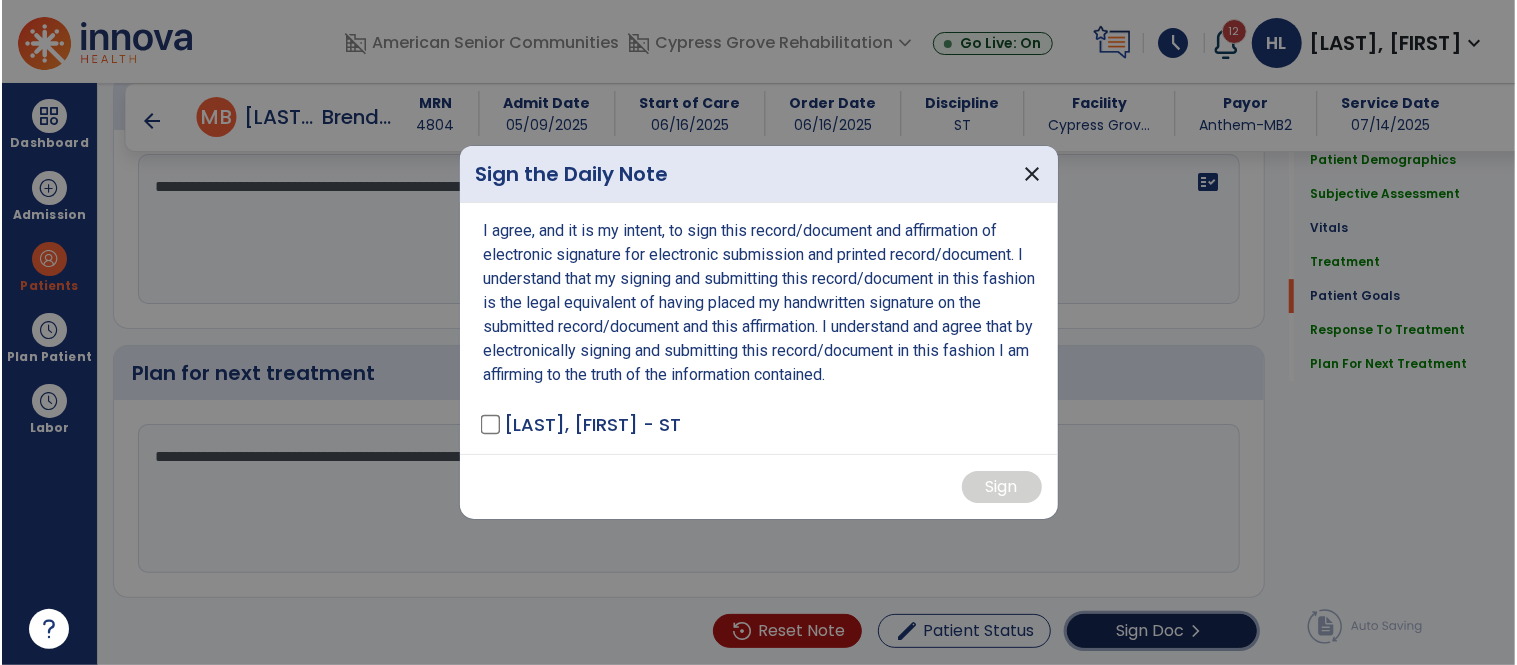 scroll, scrollTop: 3748, scrollLeft: 0, axis: vertical 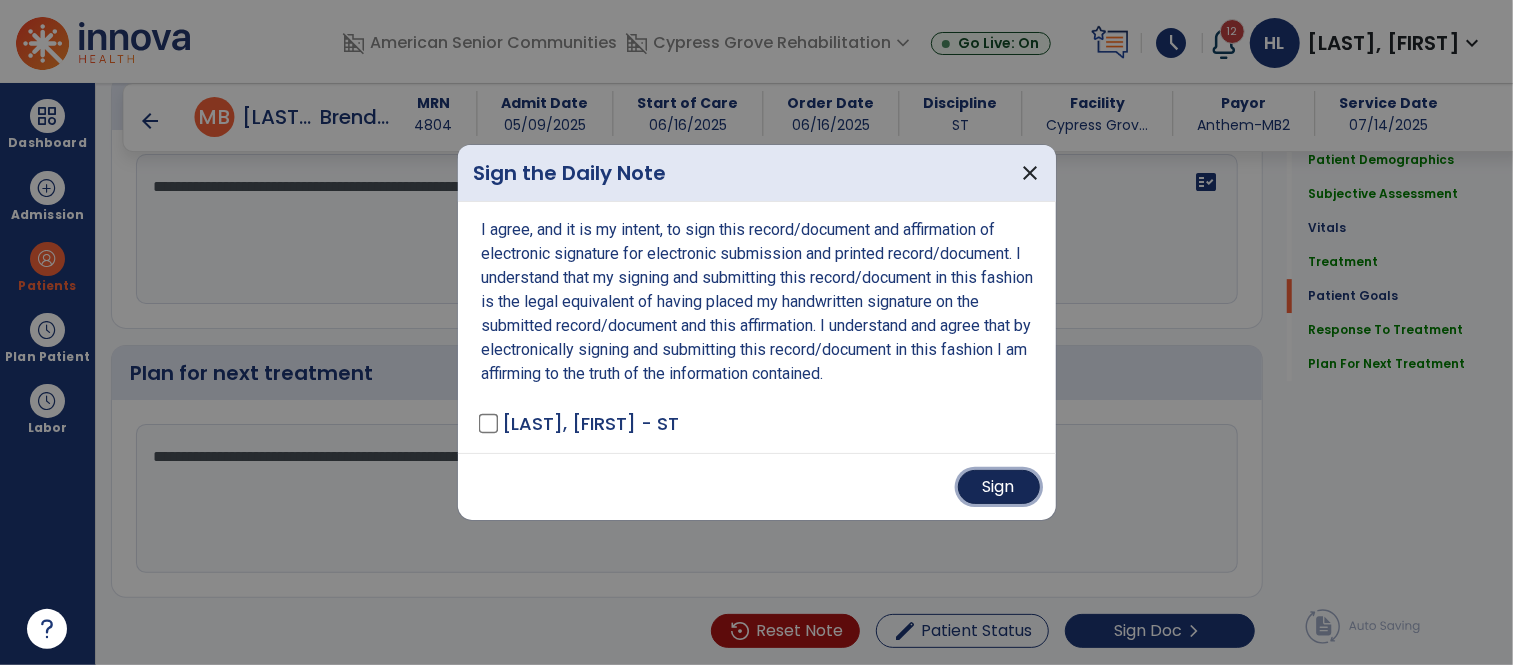 click on "Sign" at bounding box center (999, 487) 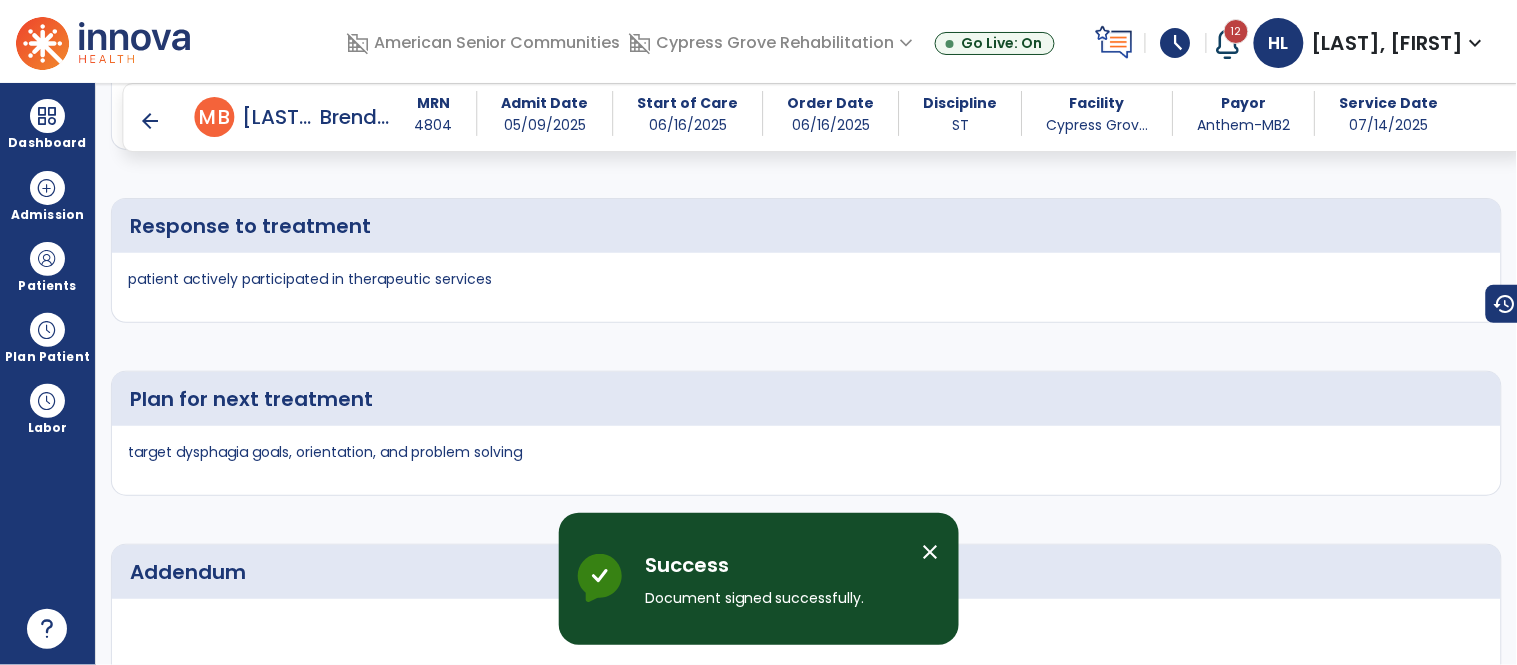 scroll, scrollTop: 5140, scrollLeft: 0, axis: vertical 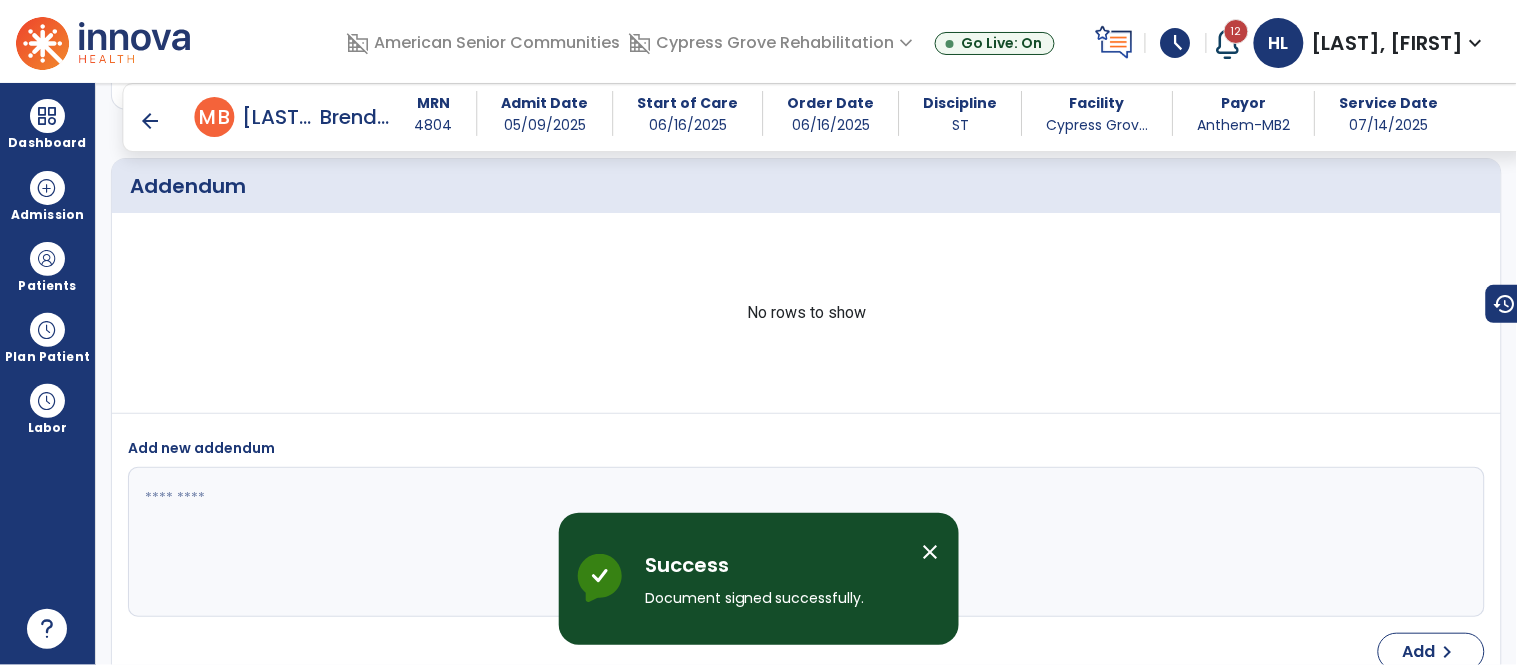 click on "arrow_back" at bounding box center [151, 121] 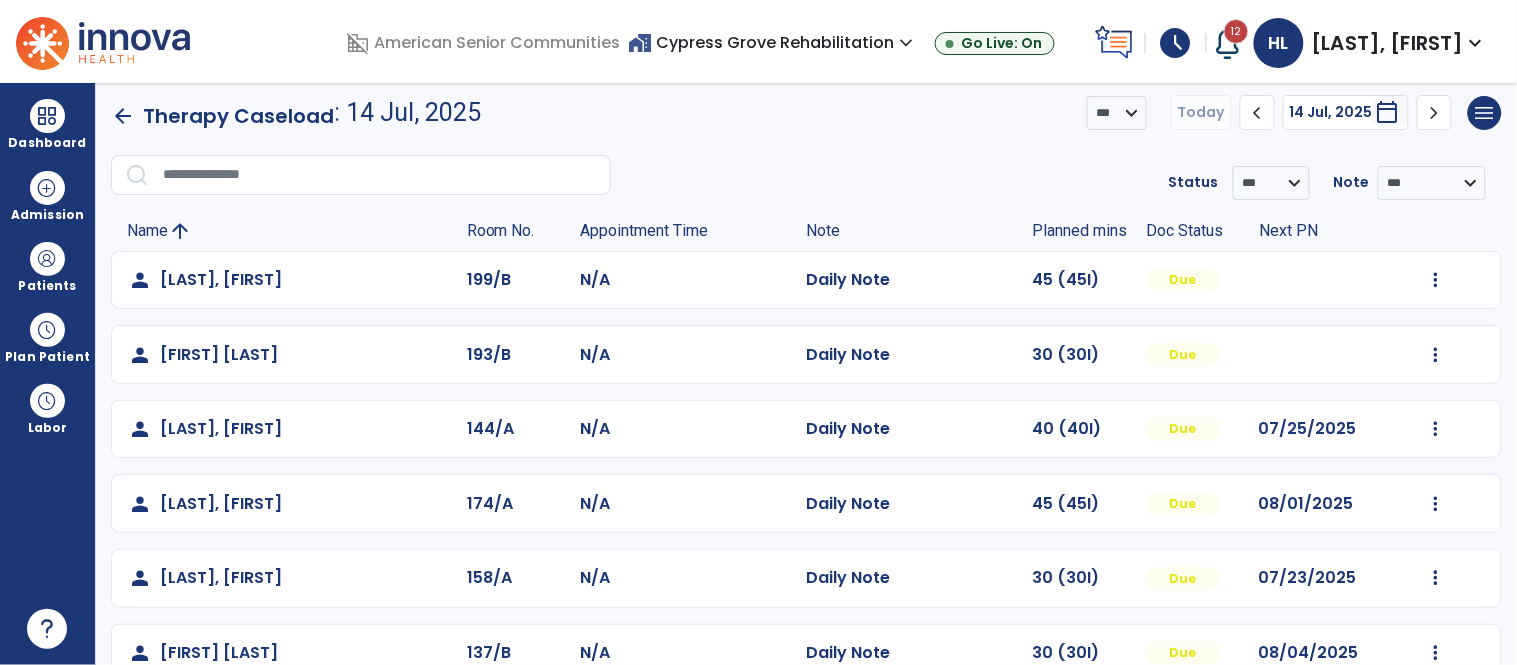 scroll, scrollTop: 0, scrollLeft: 0, axis: both 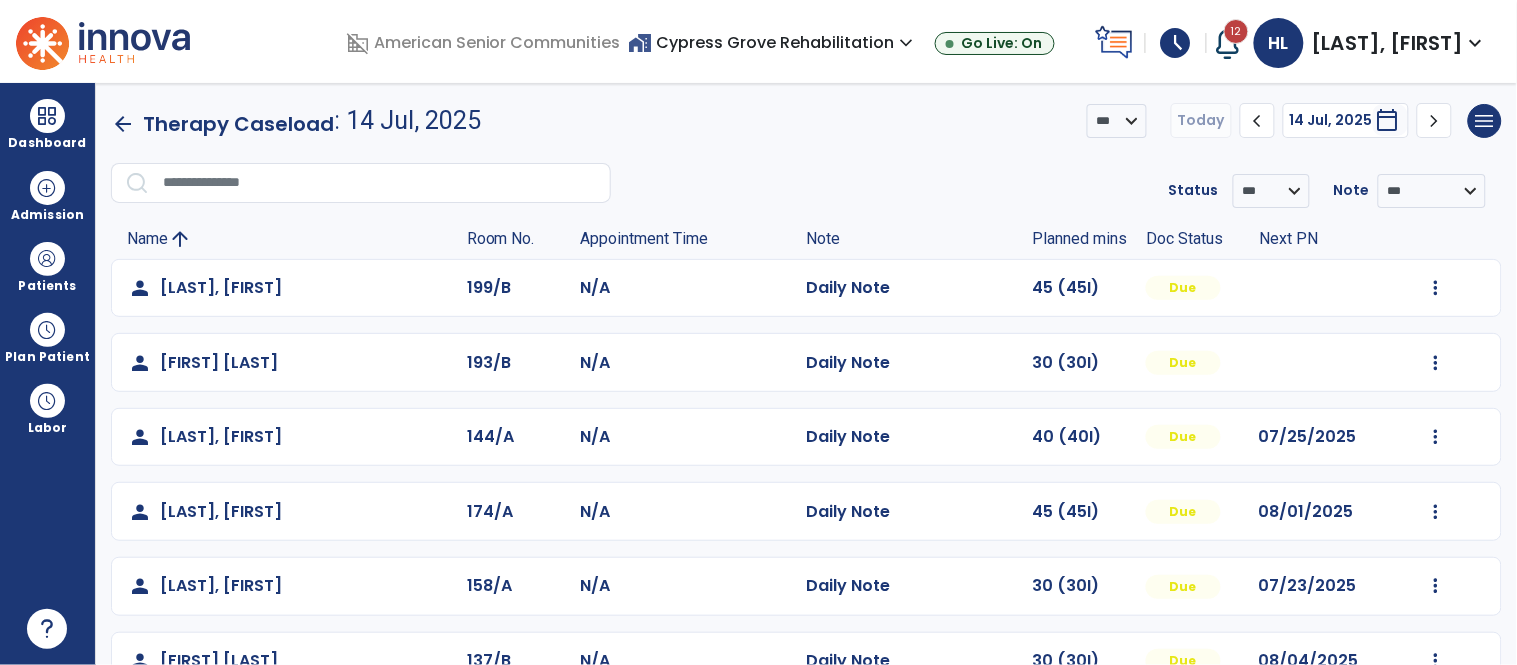 click on "person   [FIRST], [LAST]  199/B N/A  Daily Note   45 (45I)  Due  Mark Visit As Complete   Reset Note   Open Document   G + C Mins   person   [FIRST], [LAST]  193/B N/A  Daily Note   30 (30I)  Due  Mark Visit As Complete   Reset Note   Open Document   G + C Mins   person   [FIRST], [LAST]  144/A N/A  Daily Note   40 (40I)  Due 07/25/2025  Mark Visit As Complete   Reset Note   Open Document   G + C Mins   person   [FIRST], [LAST]  174/A N/A  Daily Note   45 (45I)  Due 08/01/2025  Mark Visit As Complete   Reset Note   Open Document   G + C Mins   person   [FIRST], [LAST]  158/A N/A  Daily Note   30 (30I)  Due 07/23/2025  Mark Visit As Complete   Reset Note   Open Document   G + C Mins   person   [FIRST], [LAST]  137/B N/A  Daily Note   30 (30I)  Due 08/04/2025  Mark Visit As Complete   Reset Note   Open Document   G + C Mins   person   [FIRST], [LAST]  144/B N/A  Daily Note   30 (30I)  Due 07/25/2025  Mark Visit As Complete   Reset Note   Open Document   G + C Mins   person   [FIRST], [LAST]  146/P N/A  Daily Note" 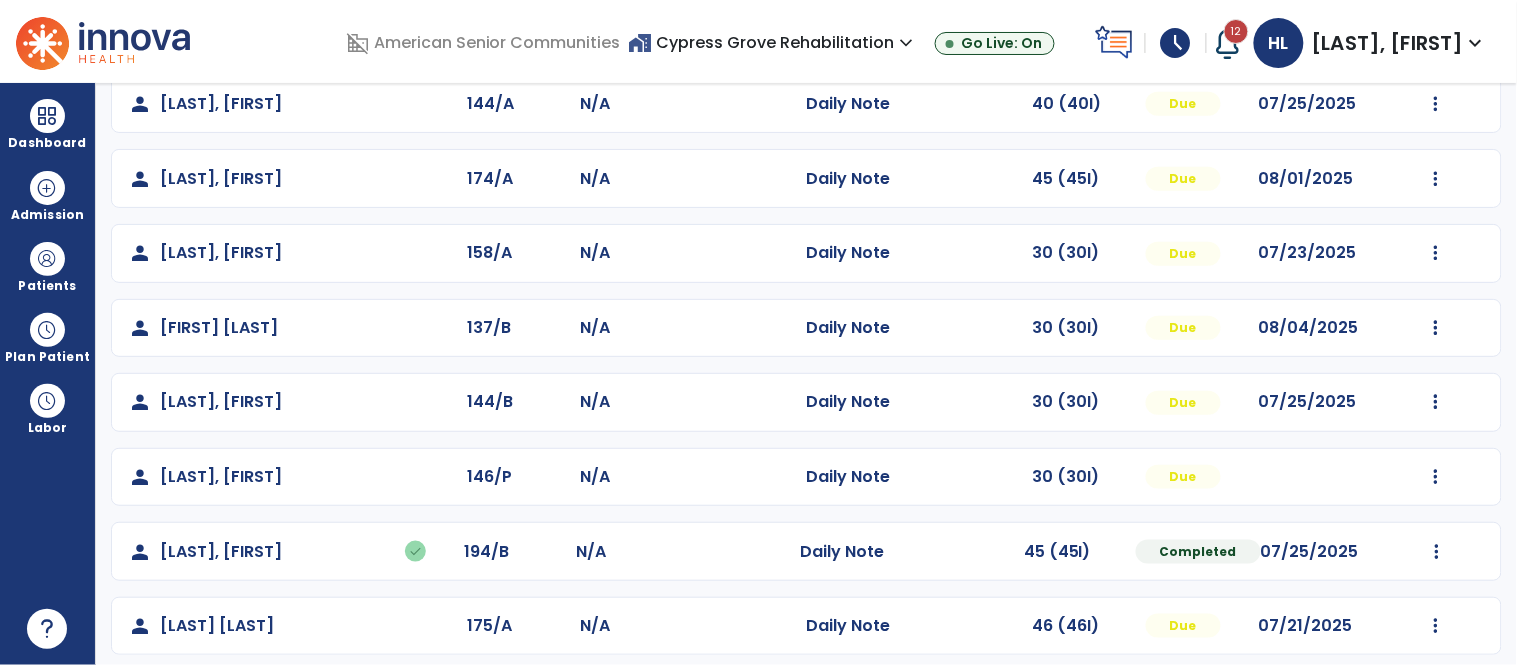 scroll, scrollTop: 345, scrollLeft: 0, axis: vertical 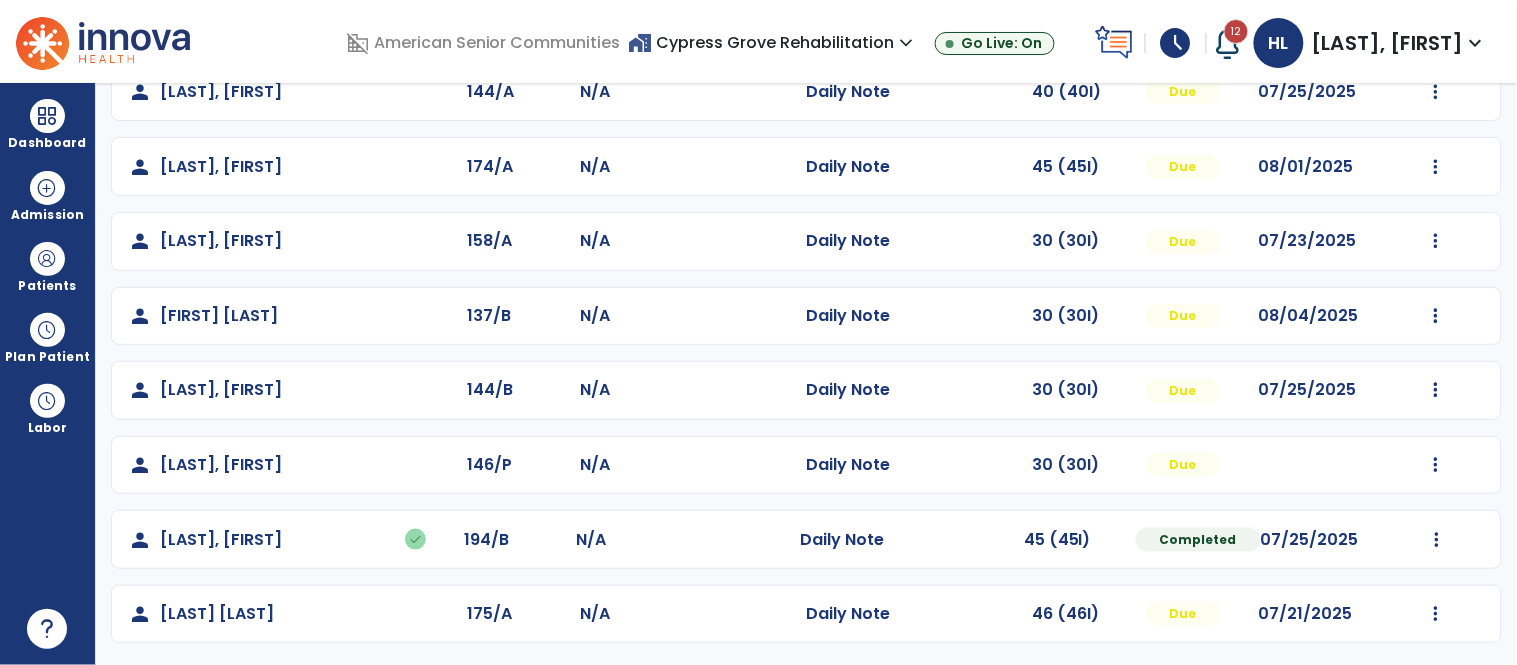 click on "person   [FIRST], [LAST]  199/B N/A  Daily Note   45 (45I)  Due  Mark Visit As Complete   Reset Note   Open Document   G + C Mins   person   [FIRST], [LAST]  193/B N/A  Daily Note   30 (30I)  Due  Mark Visit As Complete   Reset Note   Open Document   G + C Mins   person   [FIRST], [LAST]  144/A N/A  Daily Note   40 (40I)  Due 07/25/2025  Mark Visit As Complete   Reset Note   Open Document   G + C Mins   person   [FIRST], [LAST]  174/A N/A  Daily Note   45 (45I)  Due 08/01/2025  Mark Visit As Complete   Reset Note   Open Document   G + C Mins   person   [FIRST], [LAST]  158/A N/A  Daily Note   30 (30I)  Due 07/23/2025  Mark Visit As Complete   Reset Note   Open Document   G + C Mins   person   [FIRST], [LAST]  137/B N/A  Daily Note   30 (30I)  Due 08/04/2025  Mark Visit As Complete   Reset Note   Open Document   G + C Mins   person   [FIRST], [LAST]  144/B N/A  Daily Note   30 (30I)  Due 07/25/2025  Mark Visit As Complete   Reset Note   Open Document   G + C Mins   person   [FIRST], [LAST]  146/P N/A  Daily Note" 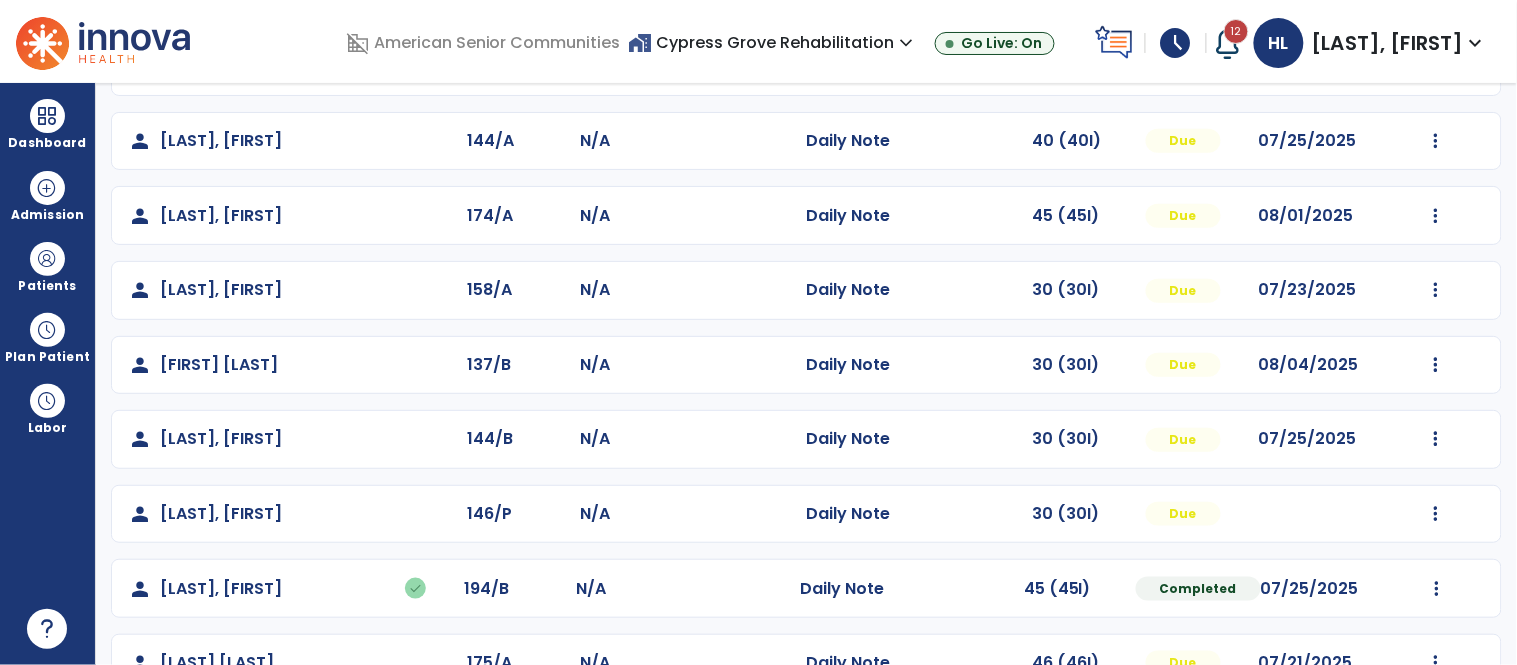 scroll, scrollTop: 345, scrollLeft: 0, axis: vertical 